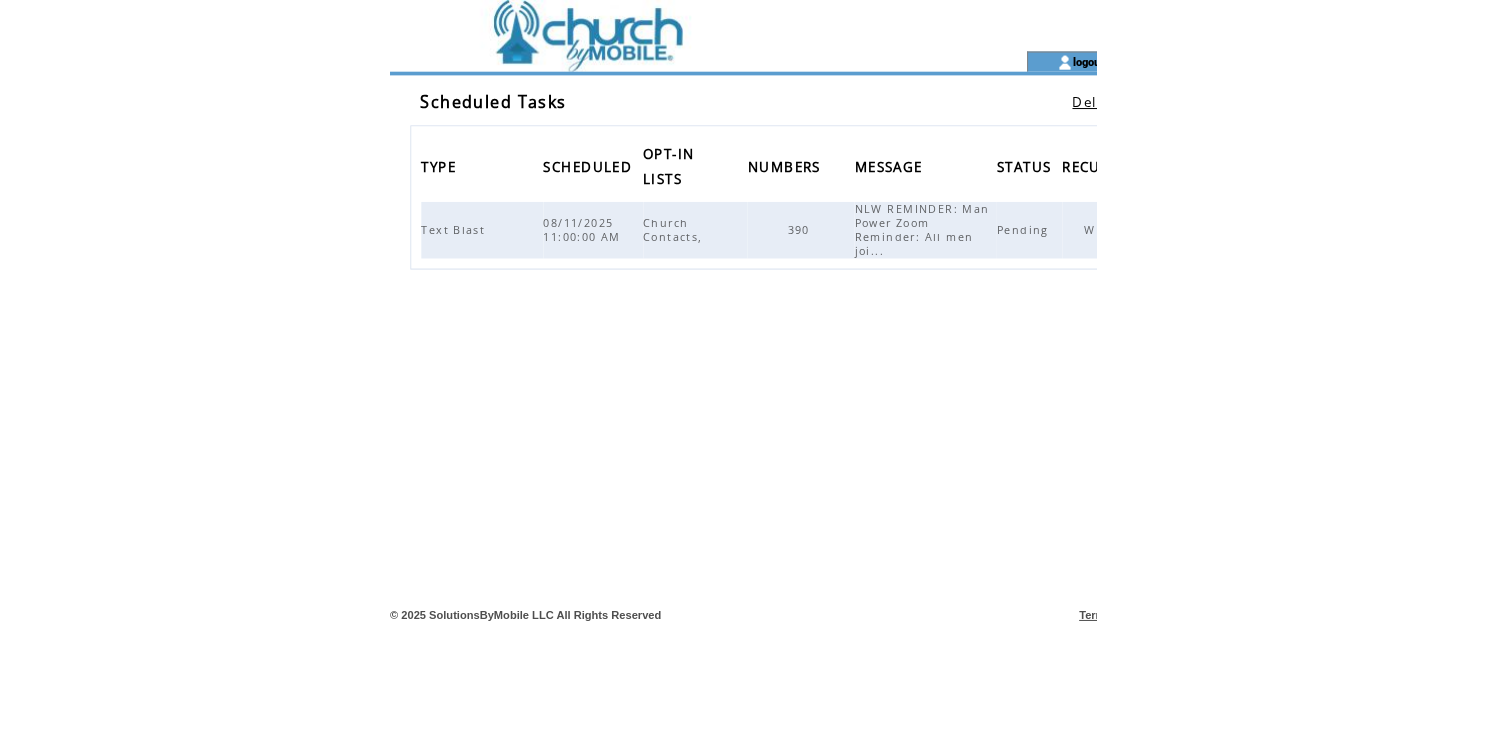 scroll, scrollTop: 0, scrollLeft: 0, axis: both 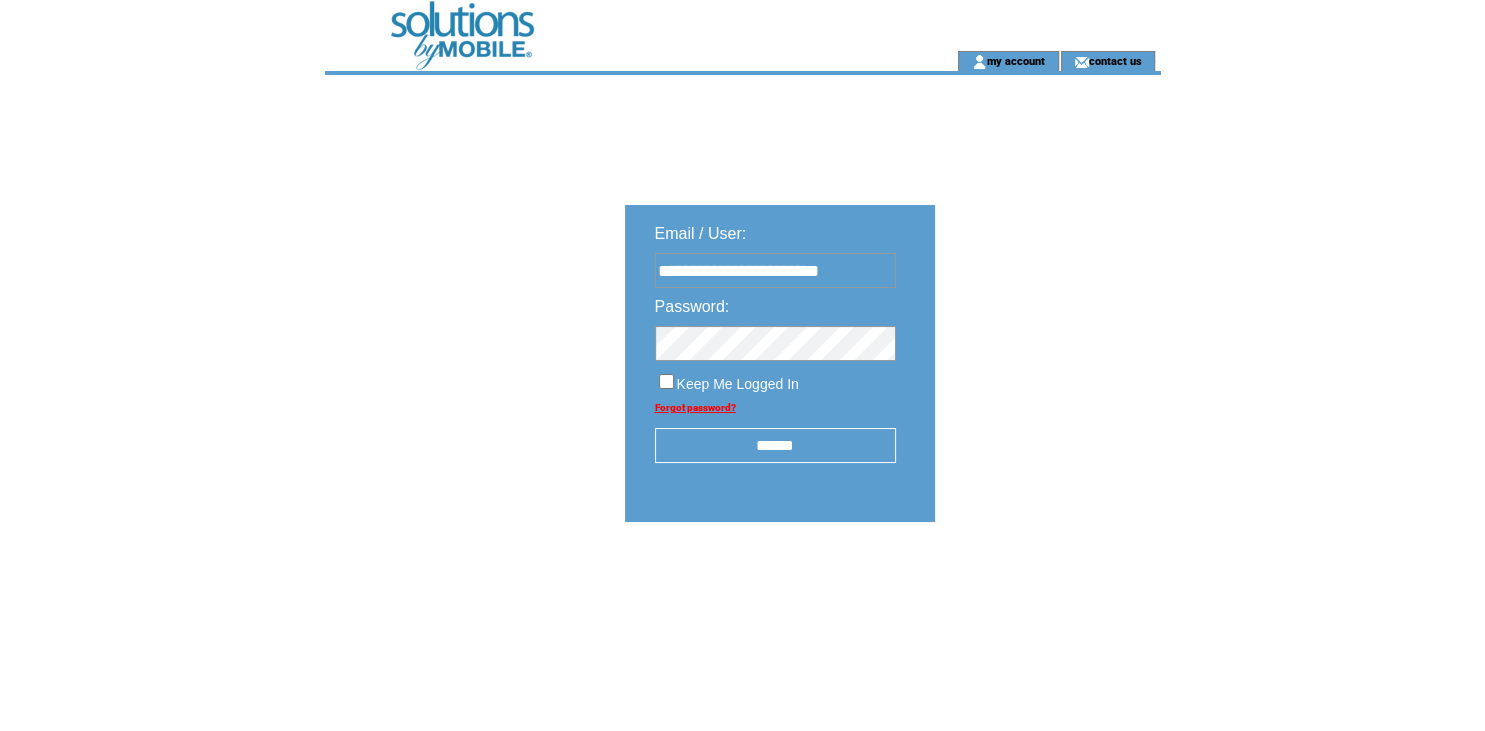 type on "**********" 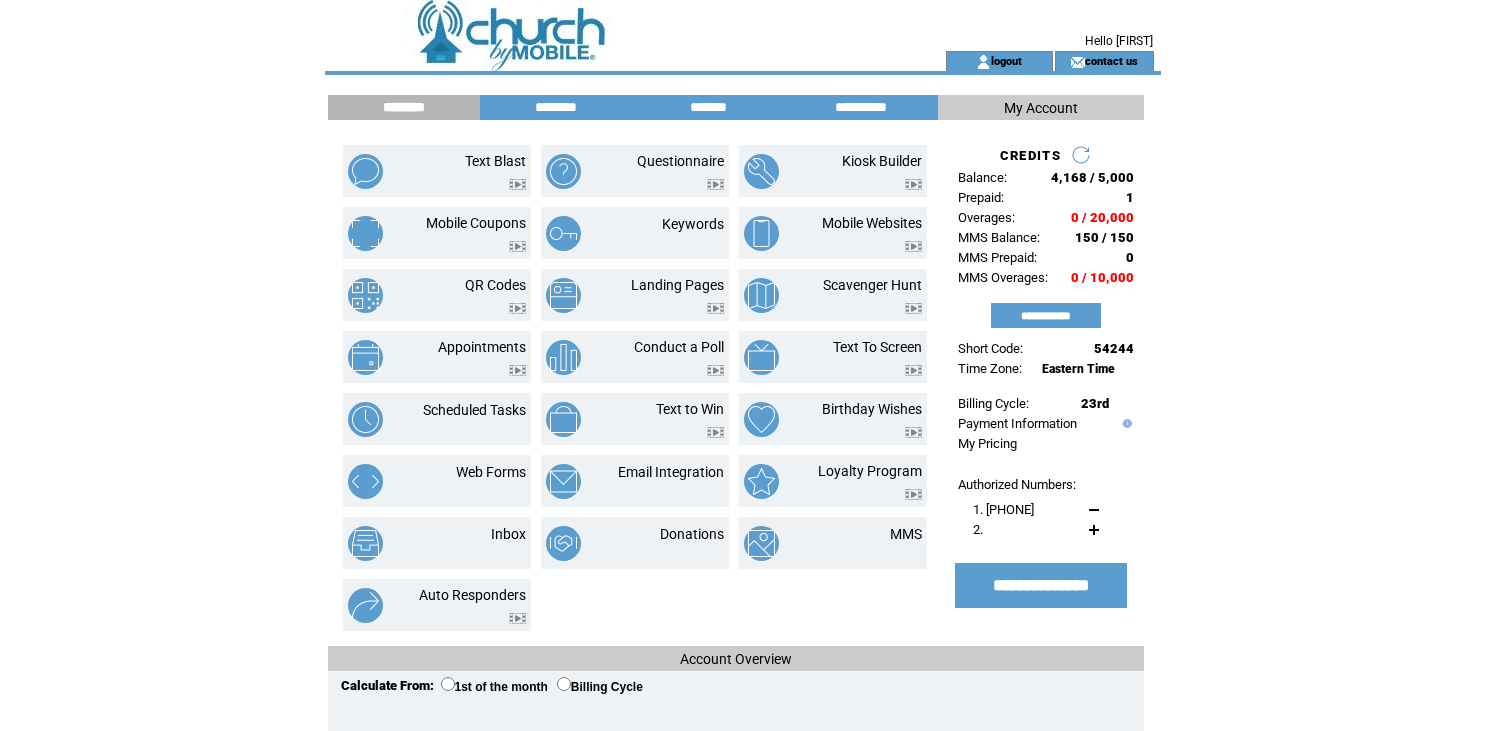 scroll, scrollTop: 0, scrollLeft: 0, axis: both 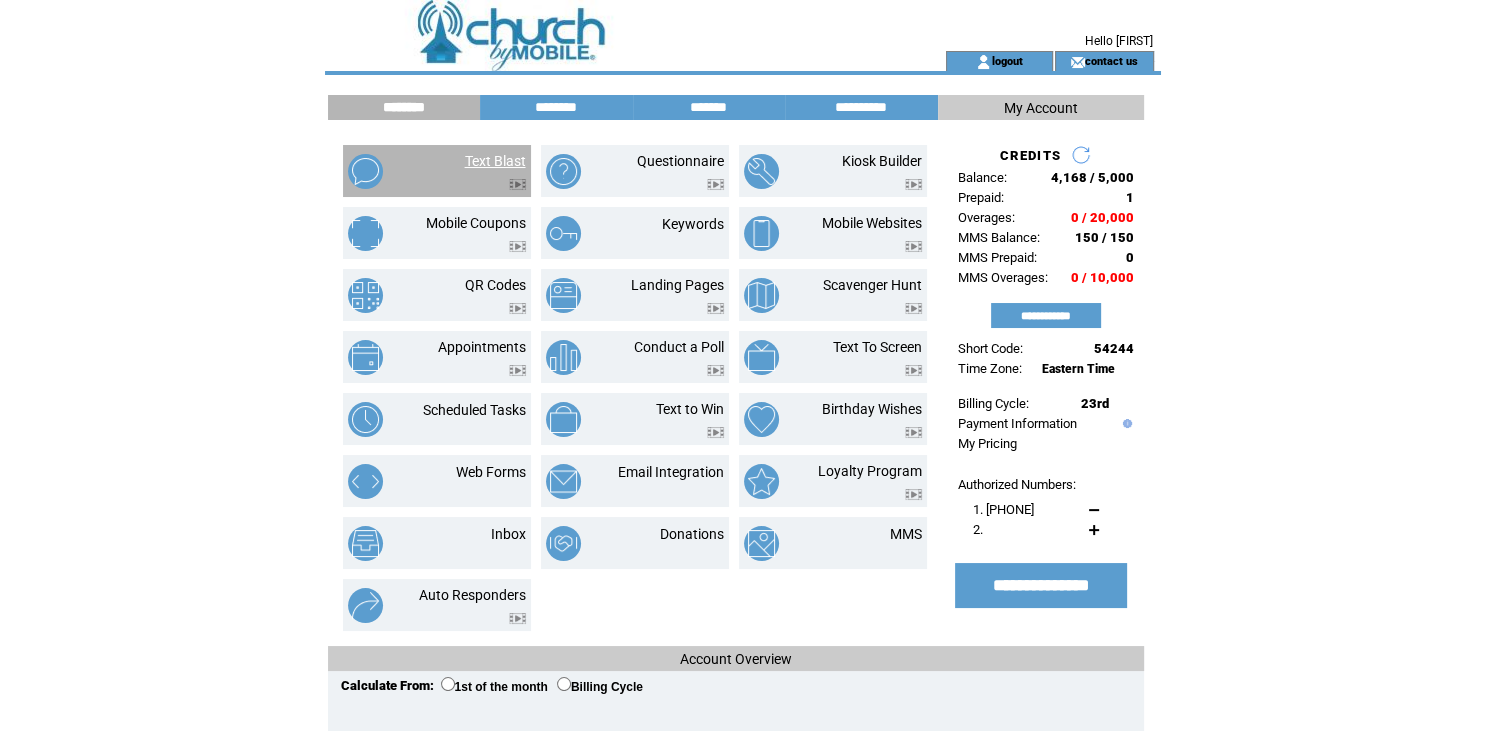 click on "Text Blast" at bounding box center (495, 161) 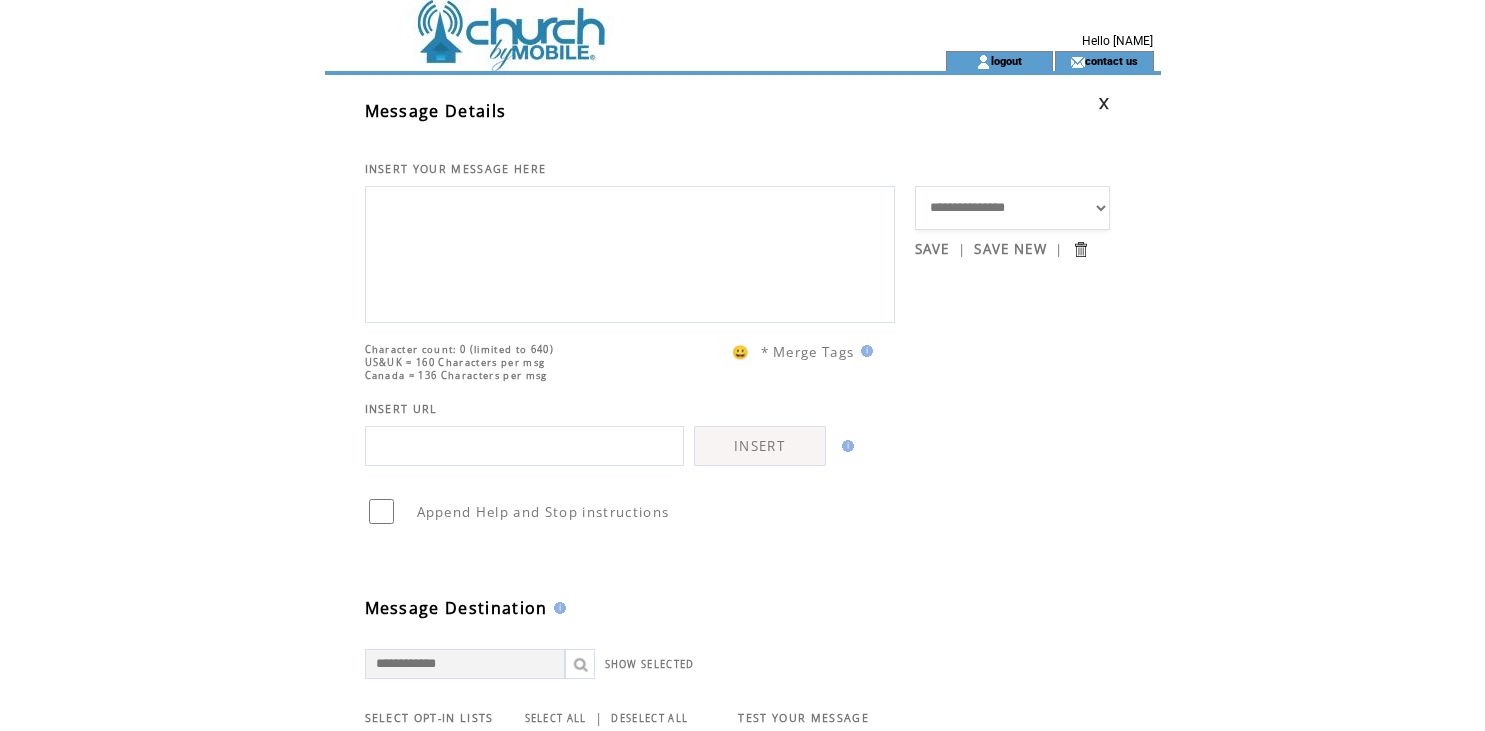 scroll, scrollTop: 0, scrollLeft: 0, axis: both 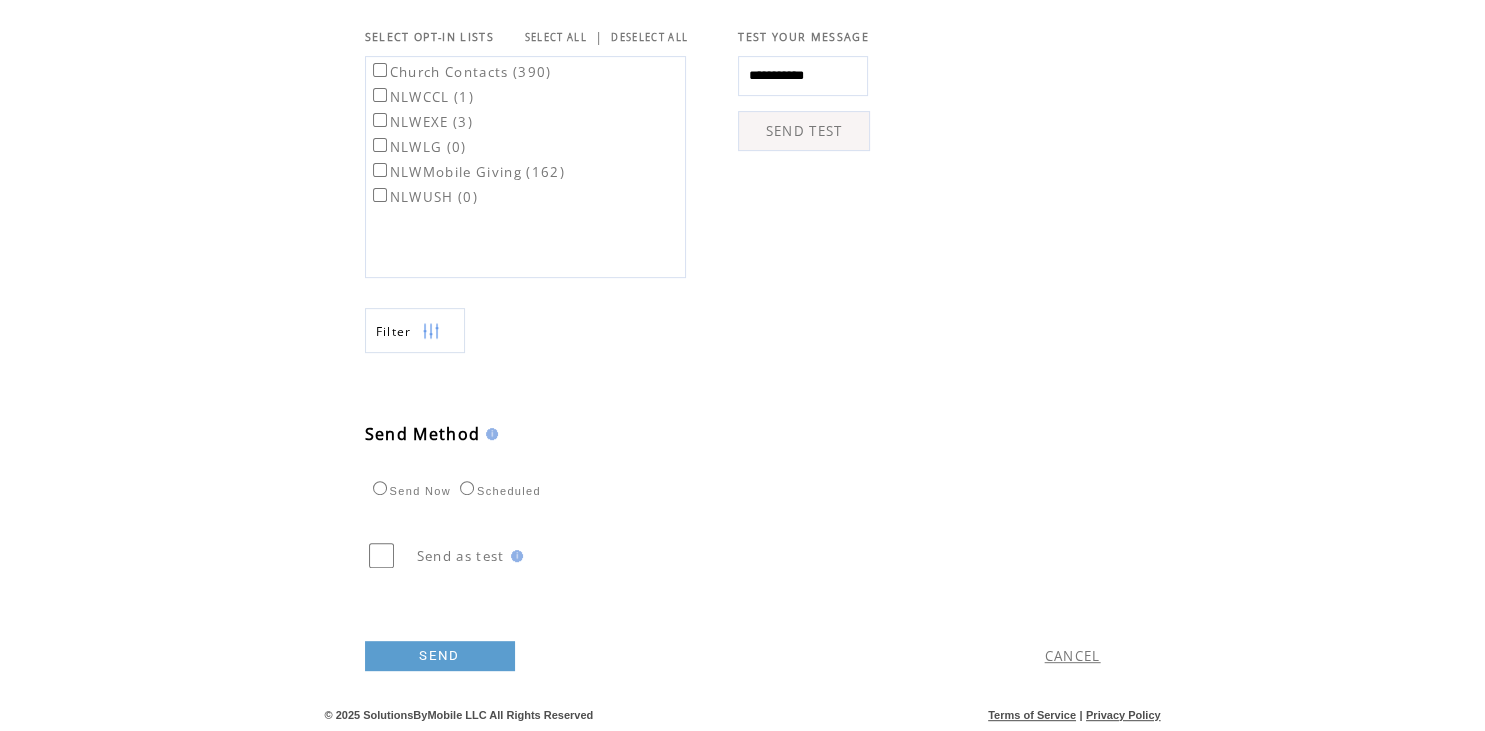click on "Scheduled" at bounding box center [498, 491] 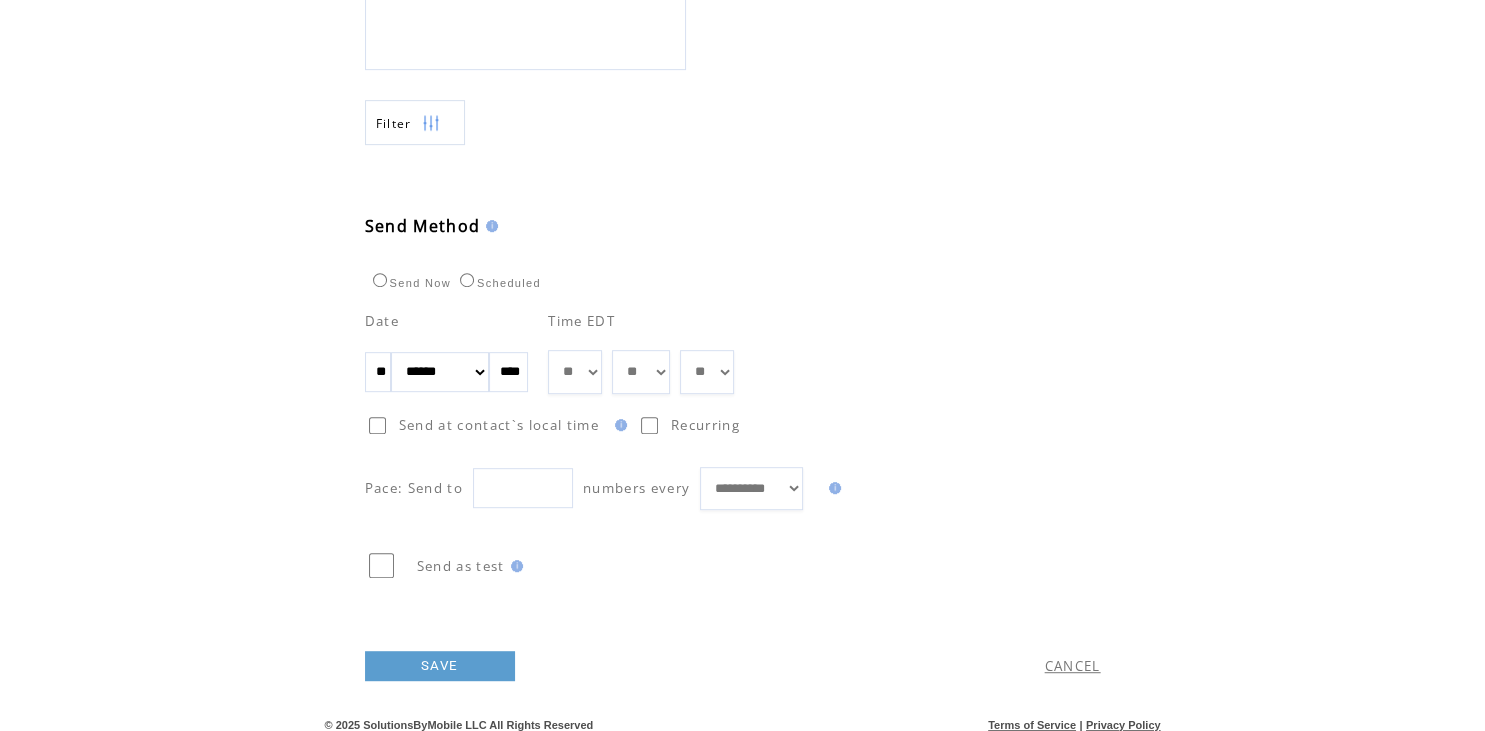 scroll, scrollTop: 928, scrollLeft: 0, axis: vertical 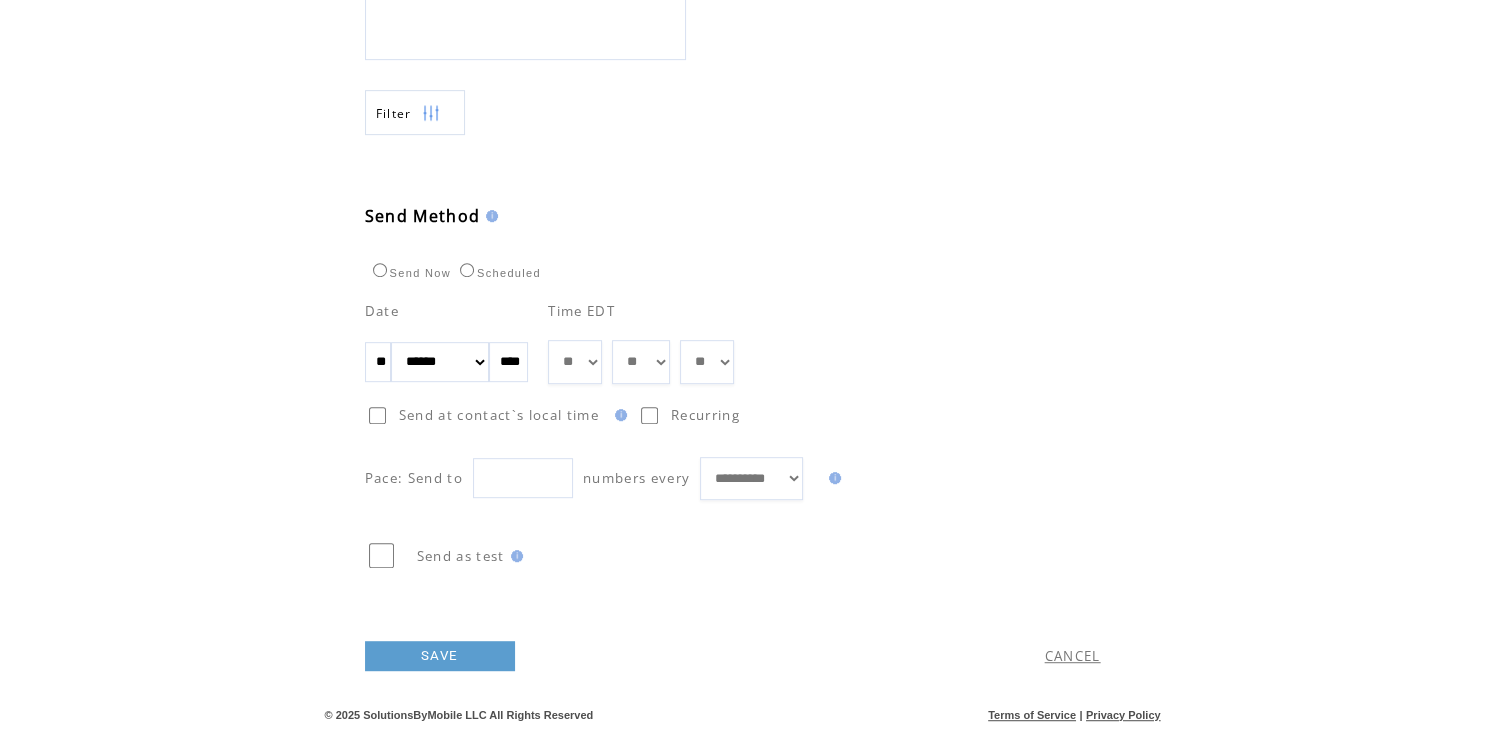 click on "CANCEL" at bounding box center [1073, 656] 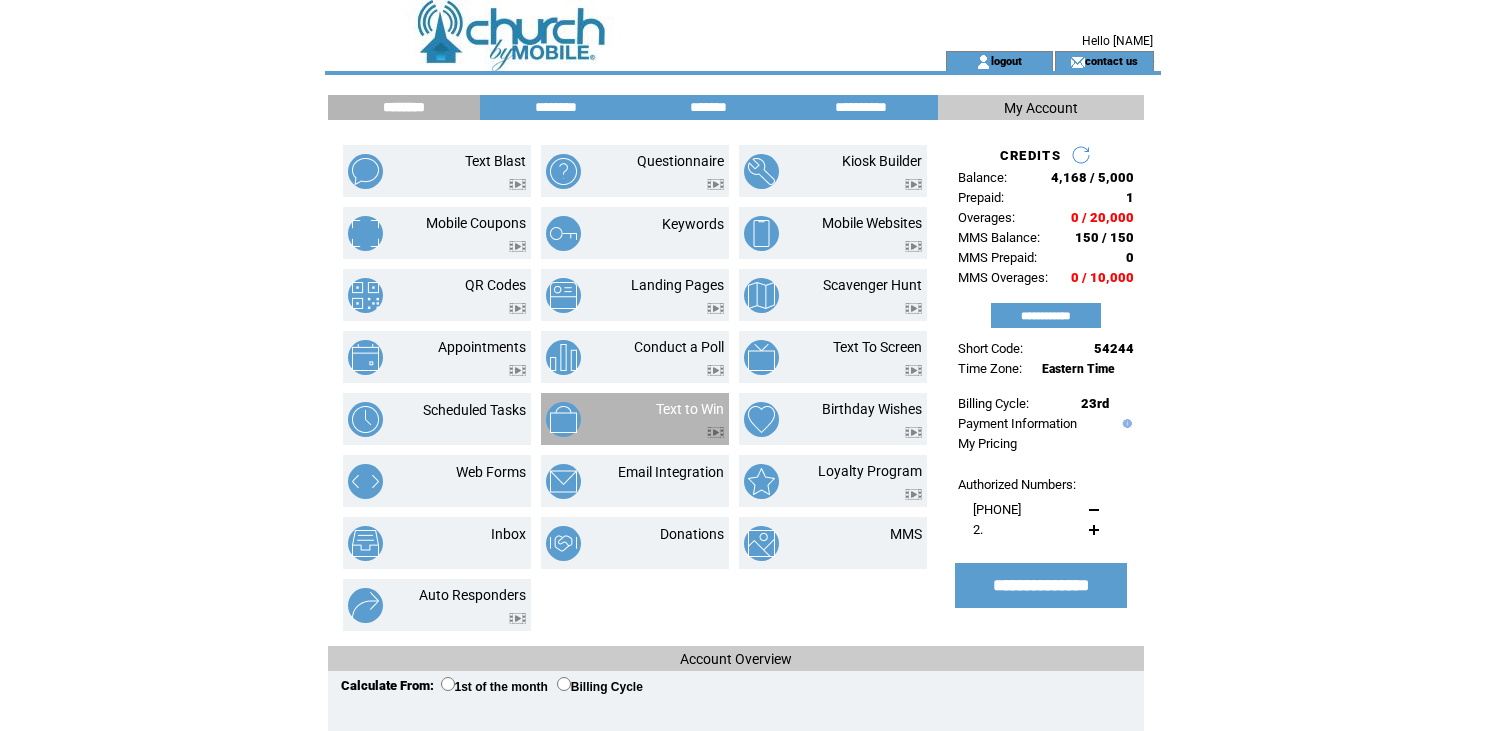 scroll, scrollTop: 0, scrollLeft: 0, axis: both 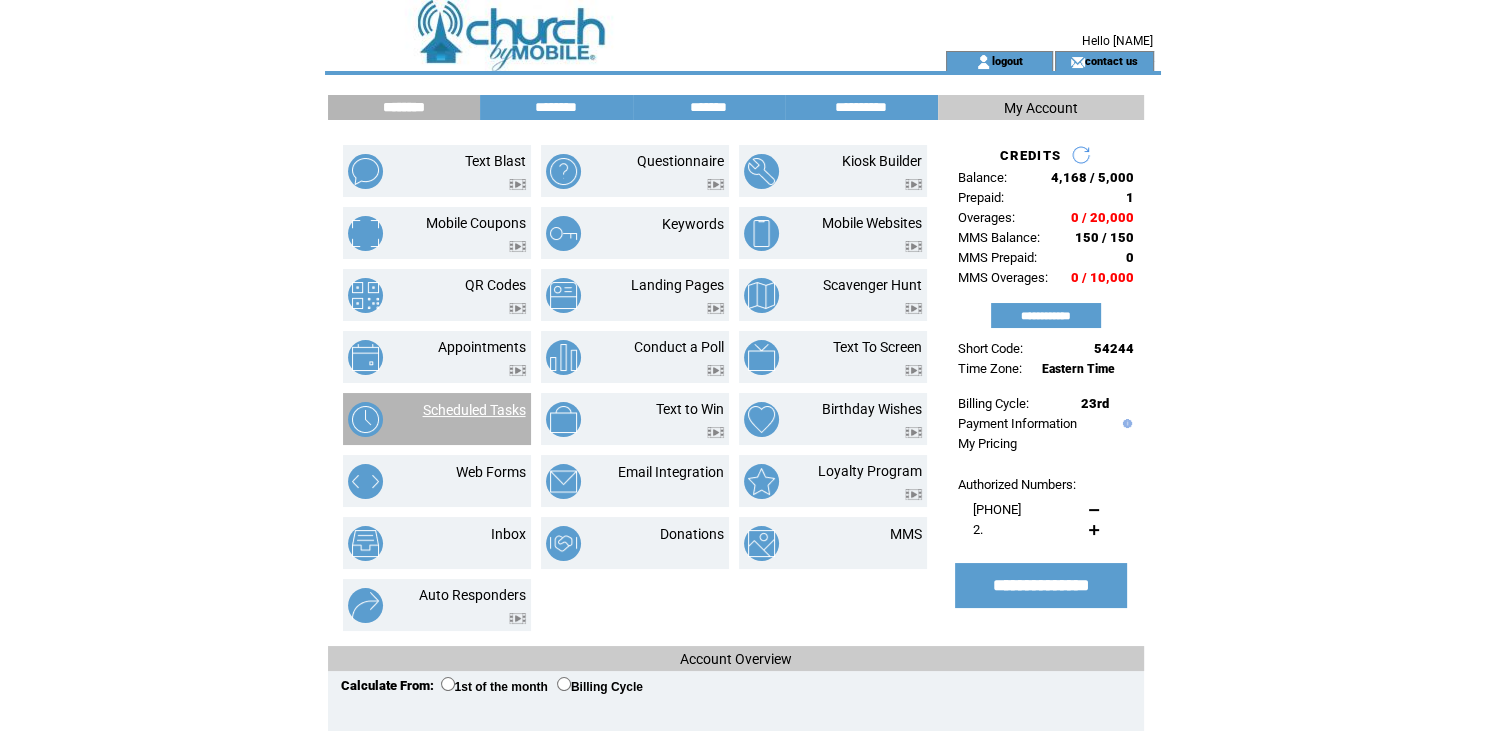 click on "Scheduled Tasks" at bounding box center (474, 410) 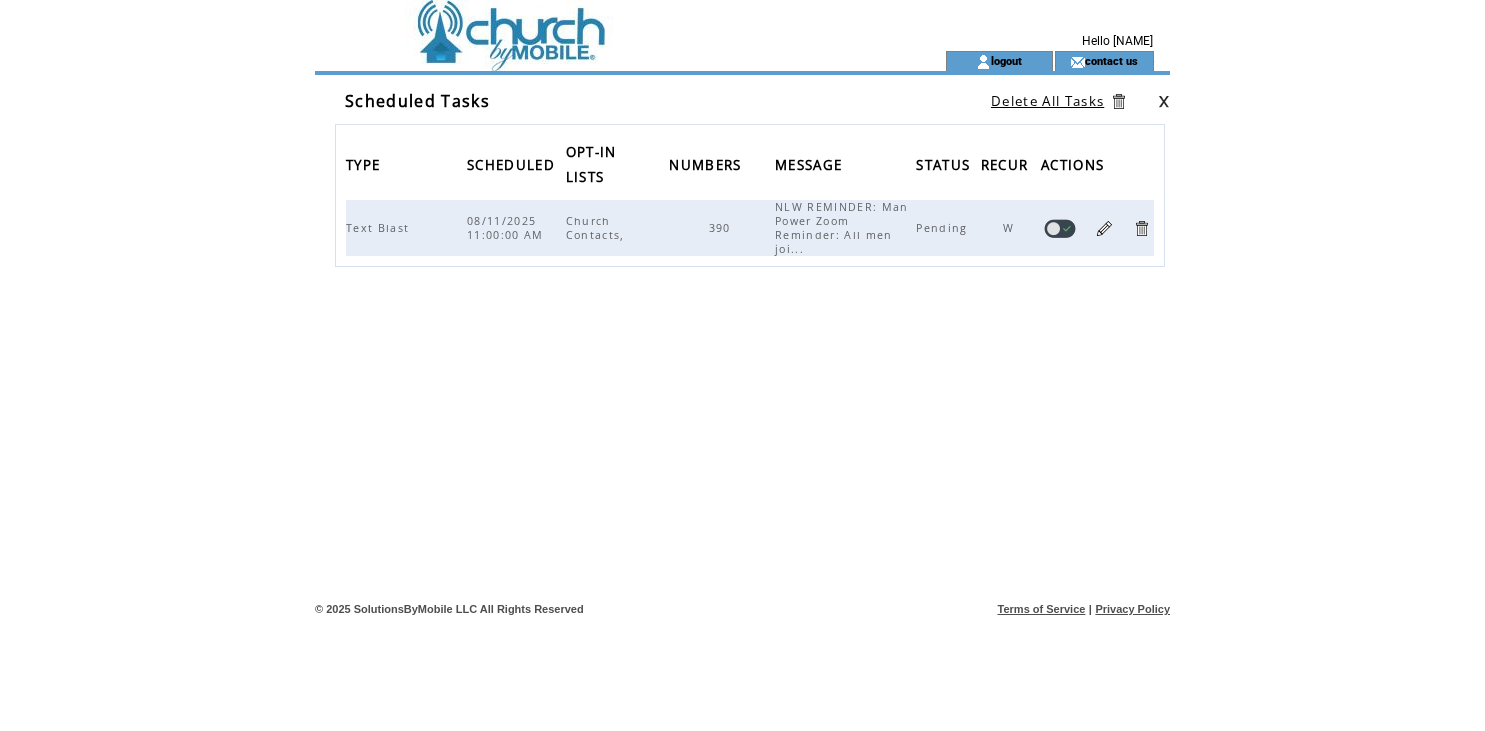 scroll, scrollTop: 0, scrollLeft: 0, axis: both 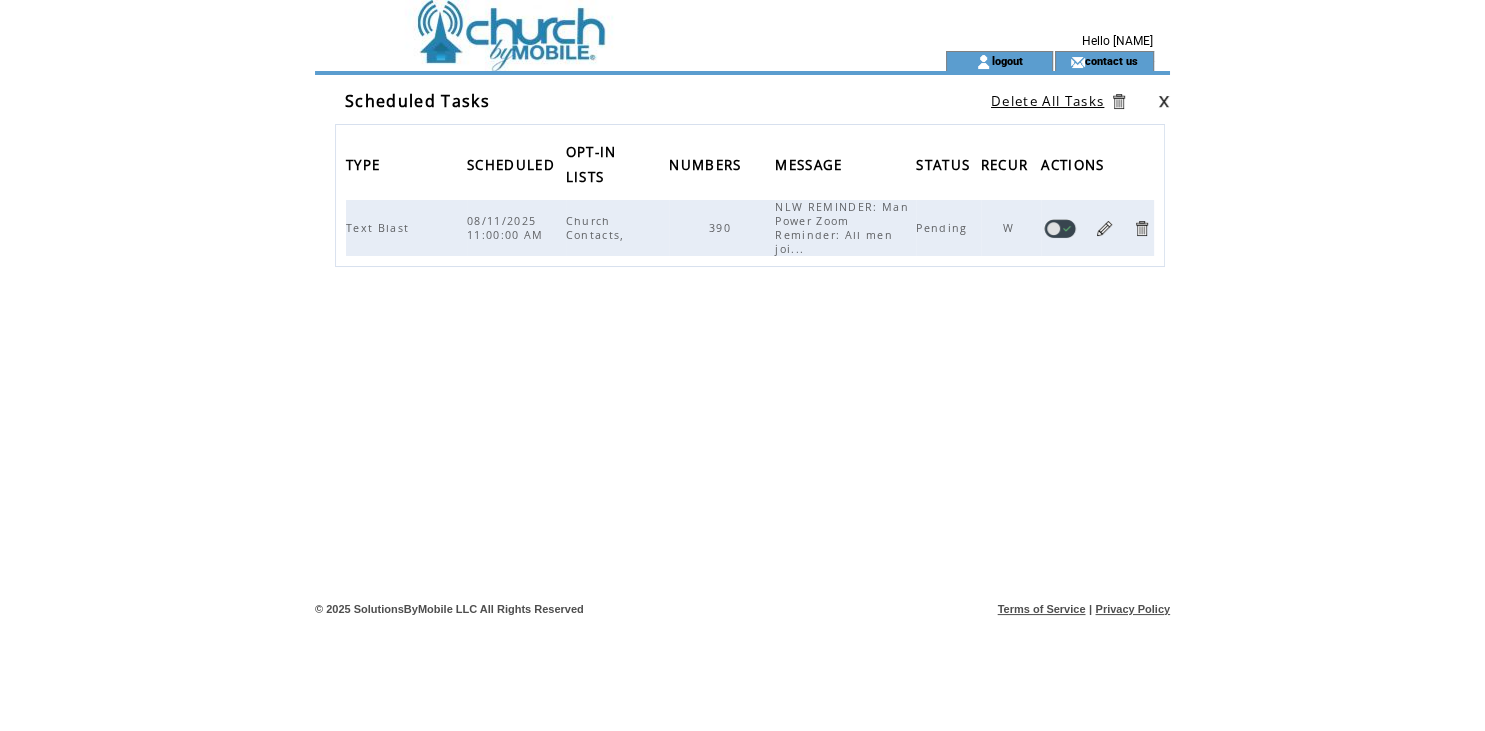 click on "NLW REMINDER: Man Power Zoom Reminder: All men joi..." at bounding box center (842, 228) 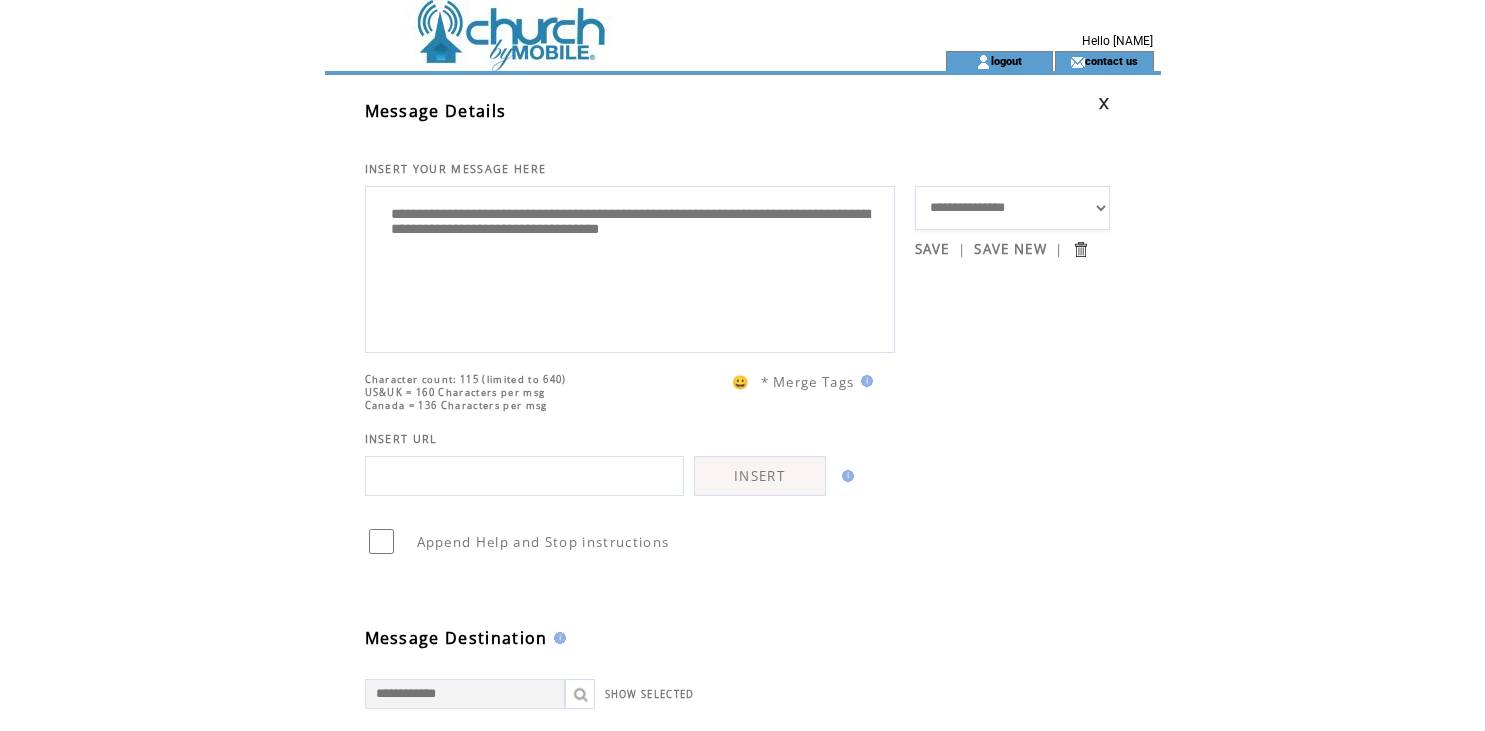 scroll, scrollTop: 0, scrollLeft: 0, axis: both 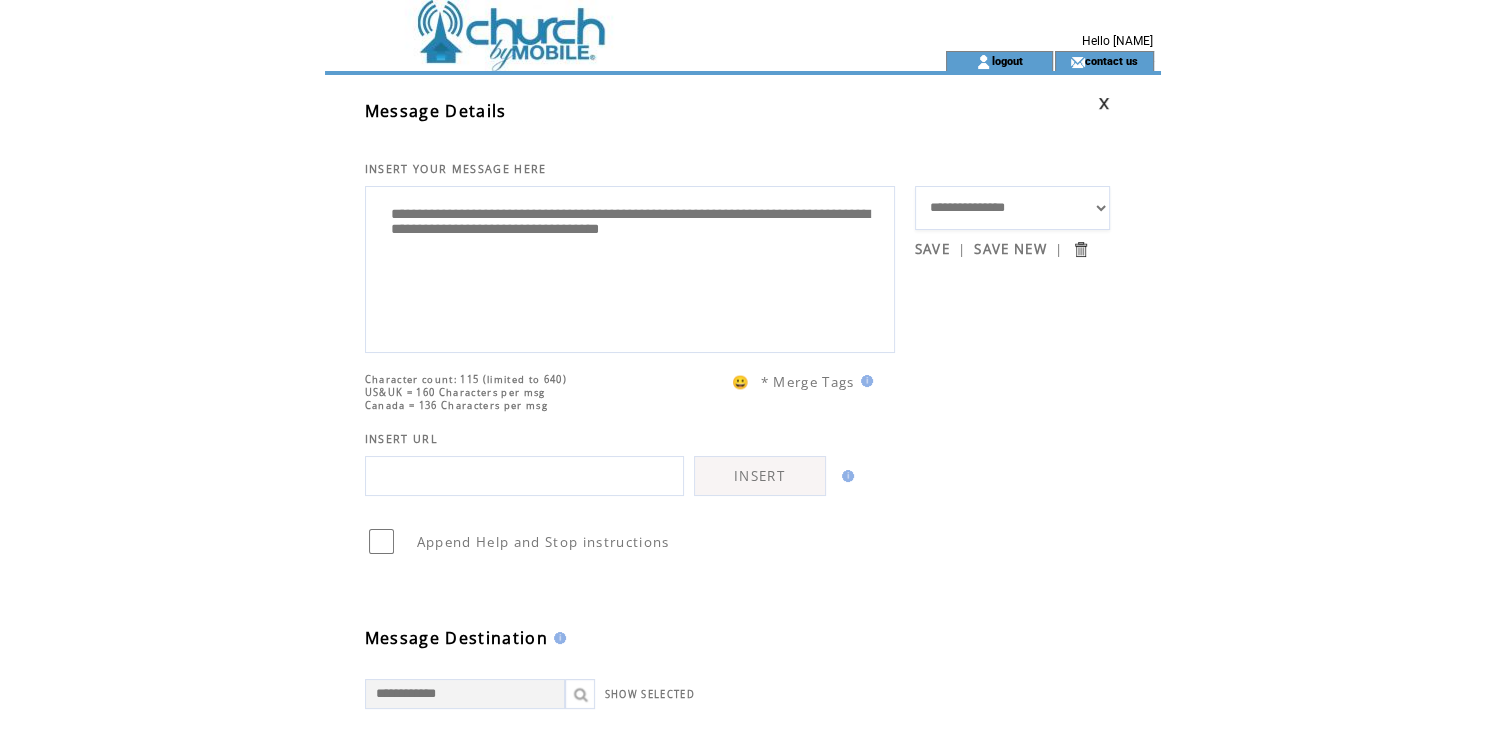 click on "**********" at bounding box center [630, 267] 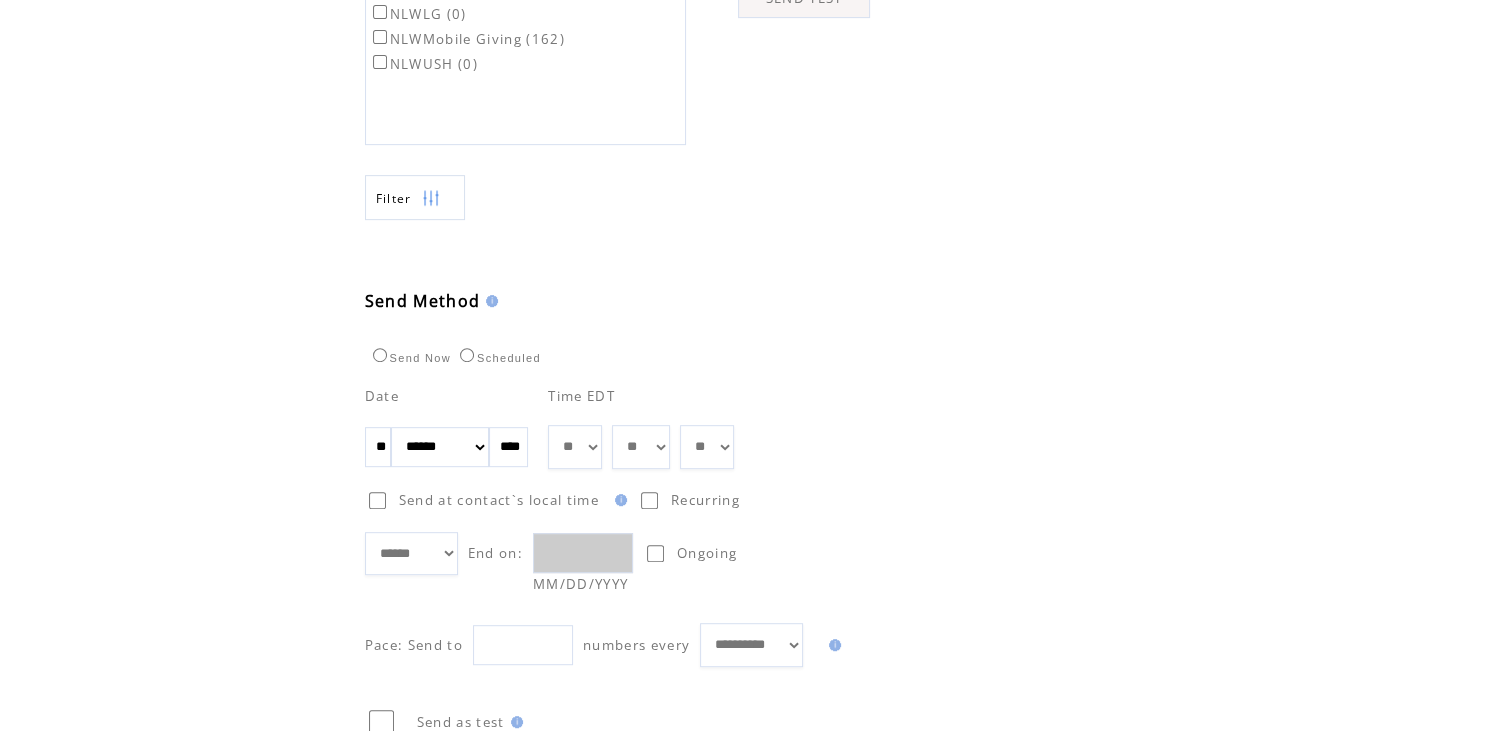 scroll, scrollTop: 1010, scrollLeft: 0, axis: vertical 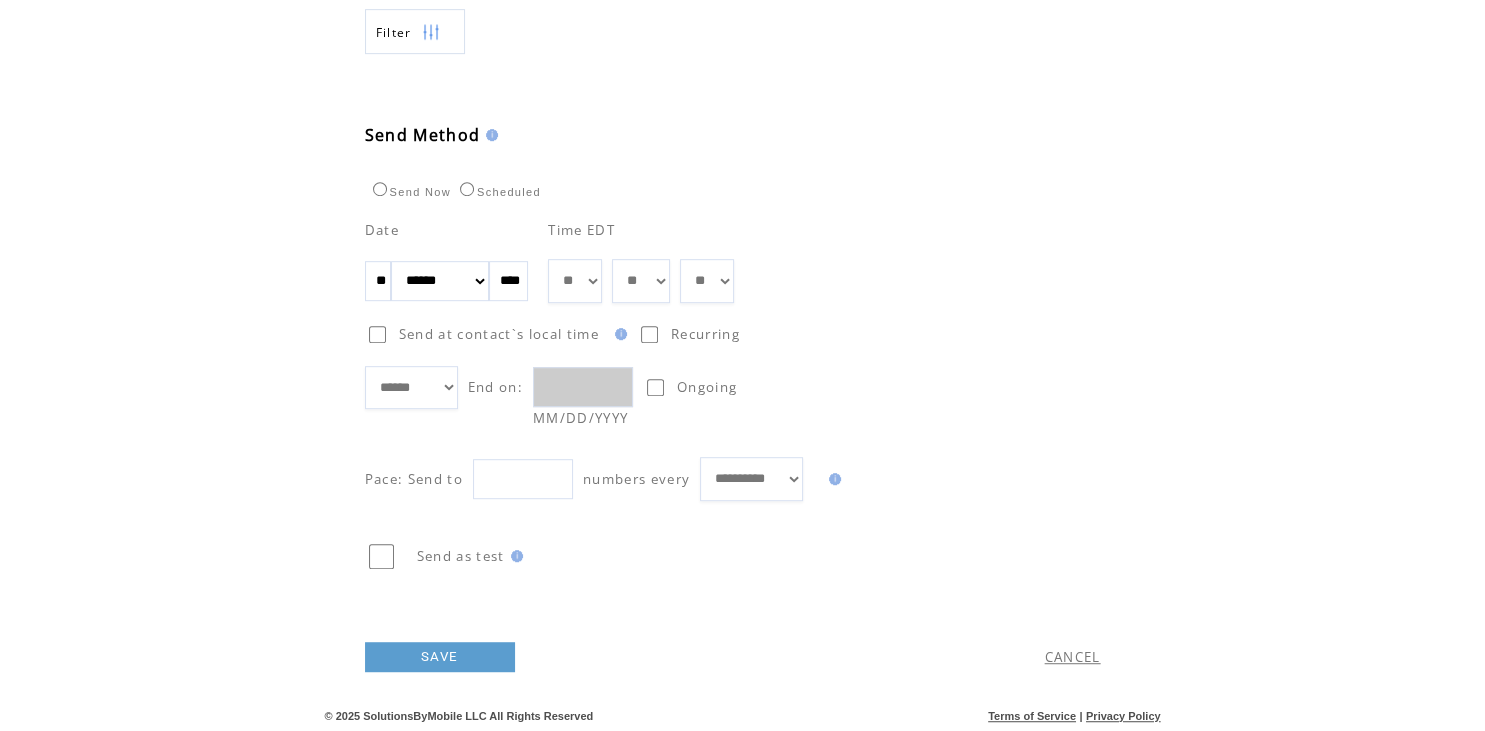 click on "CANCEL" at bounding box center [1073, 657] 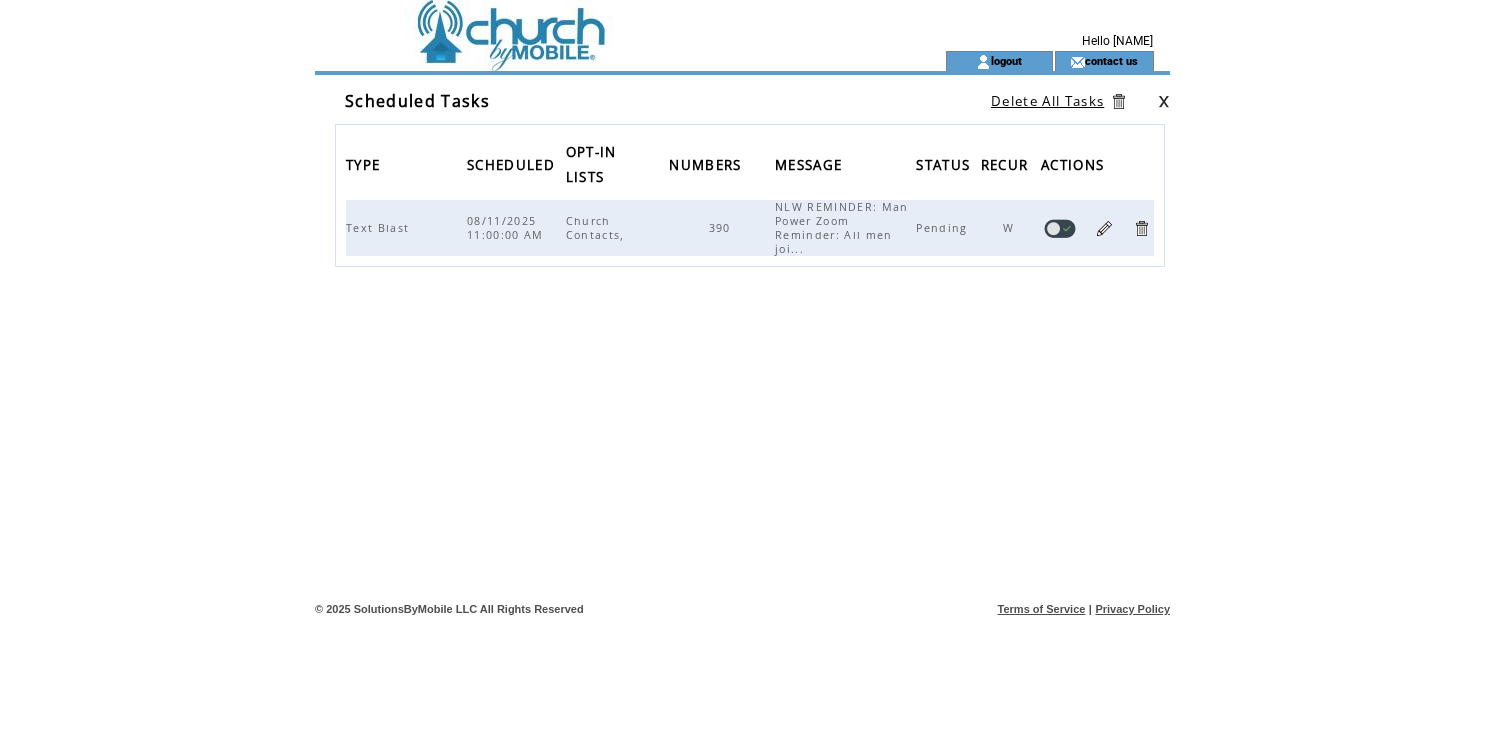 scroll, scrollTop: 0, scrollLeft: 0, axis: both 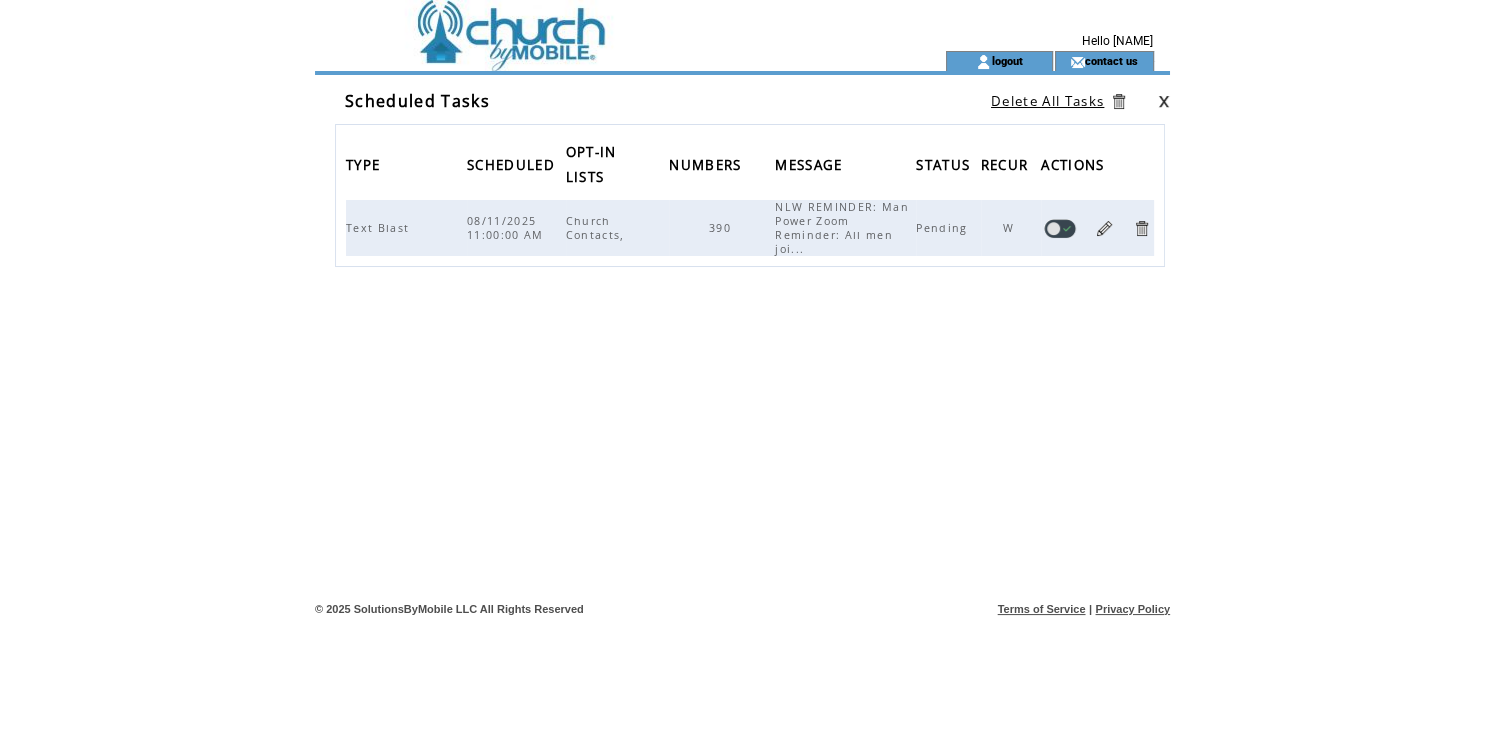click at bounding box center (599, 25) 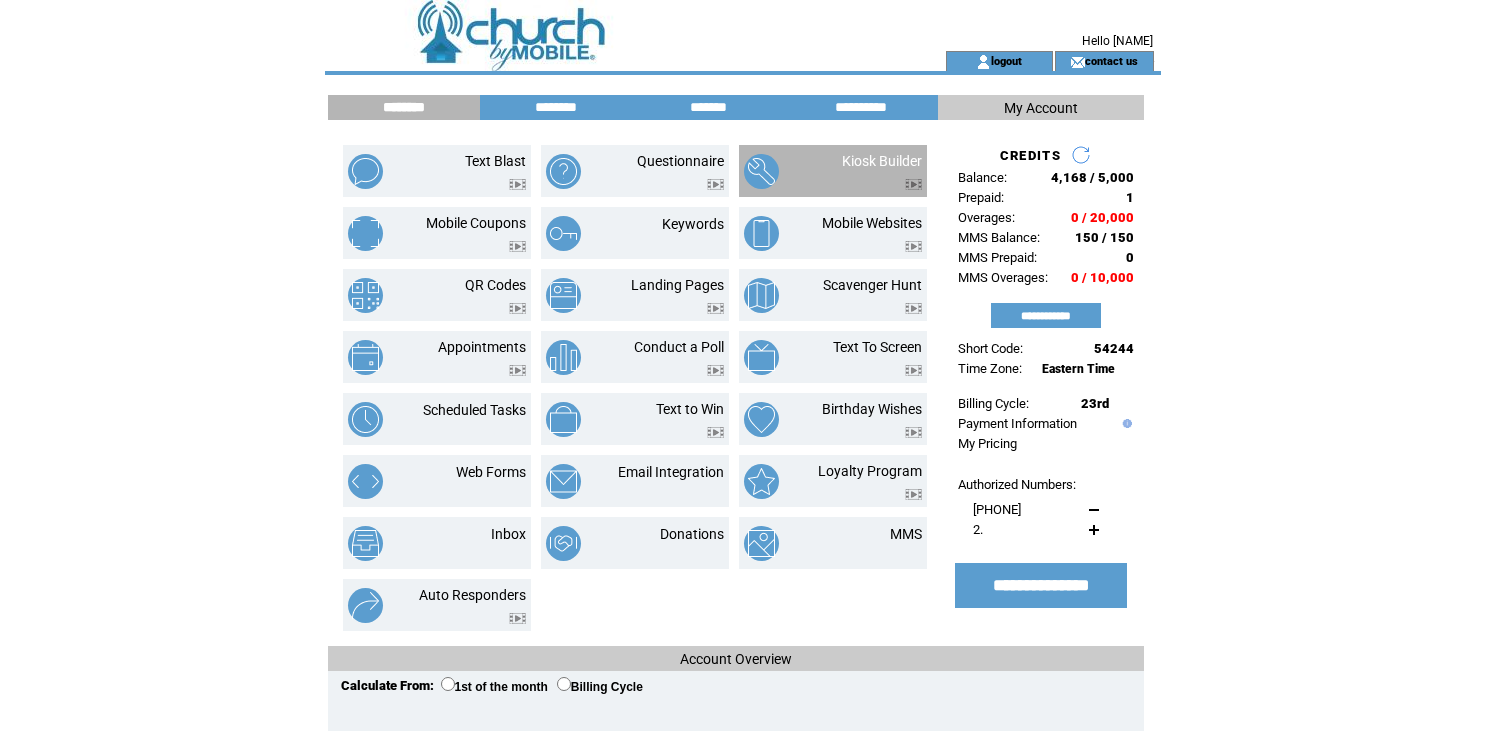 scroll, scrollTop: 0, scrollLeft: 0, axis: both 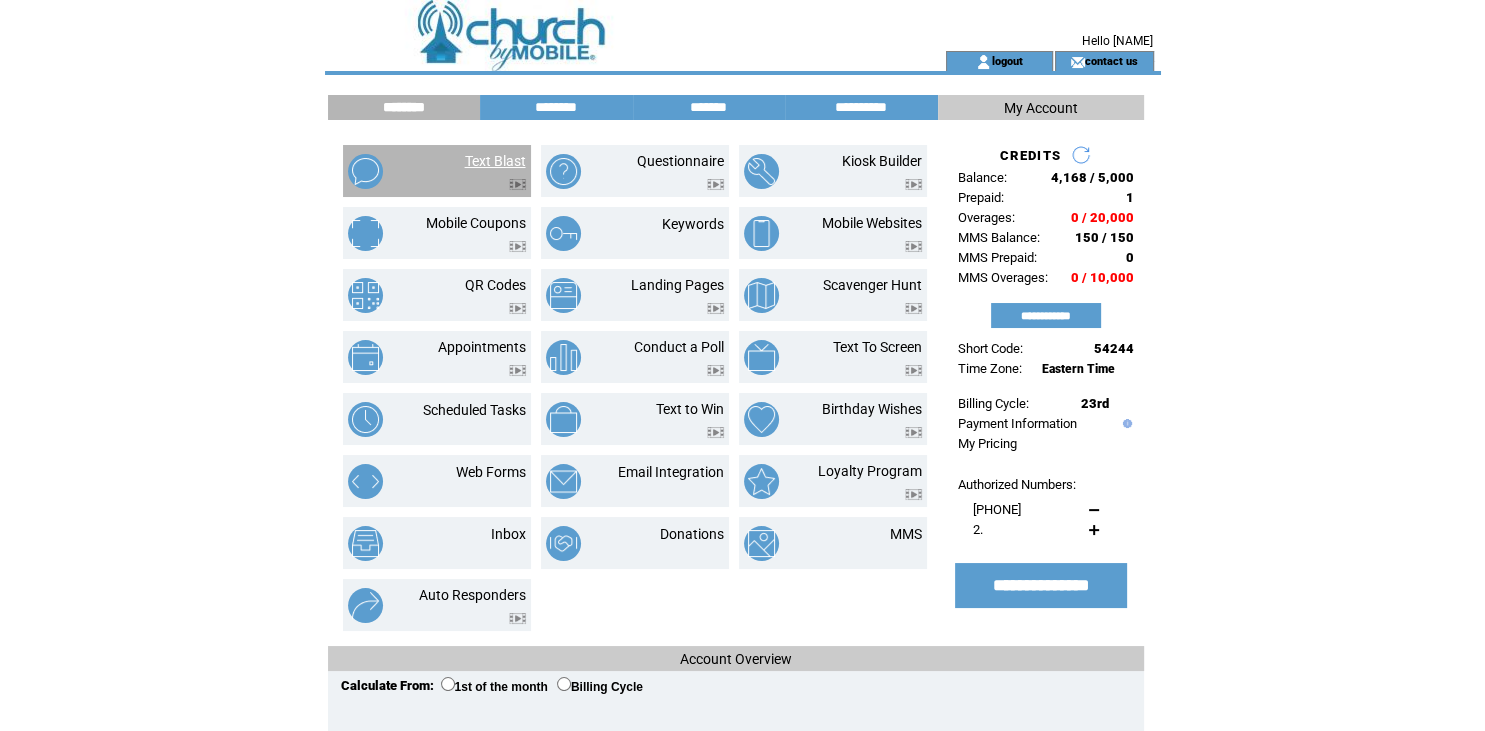 click on "Text Blast" at bounding box center (495, 161) 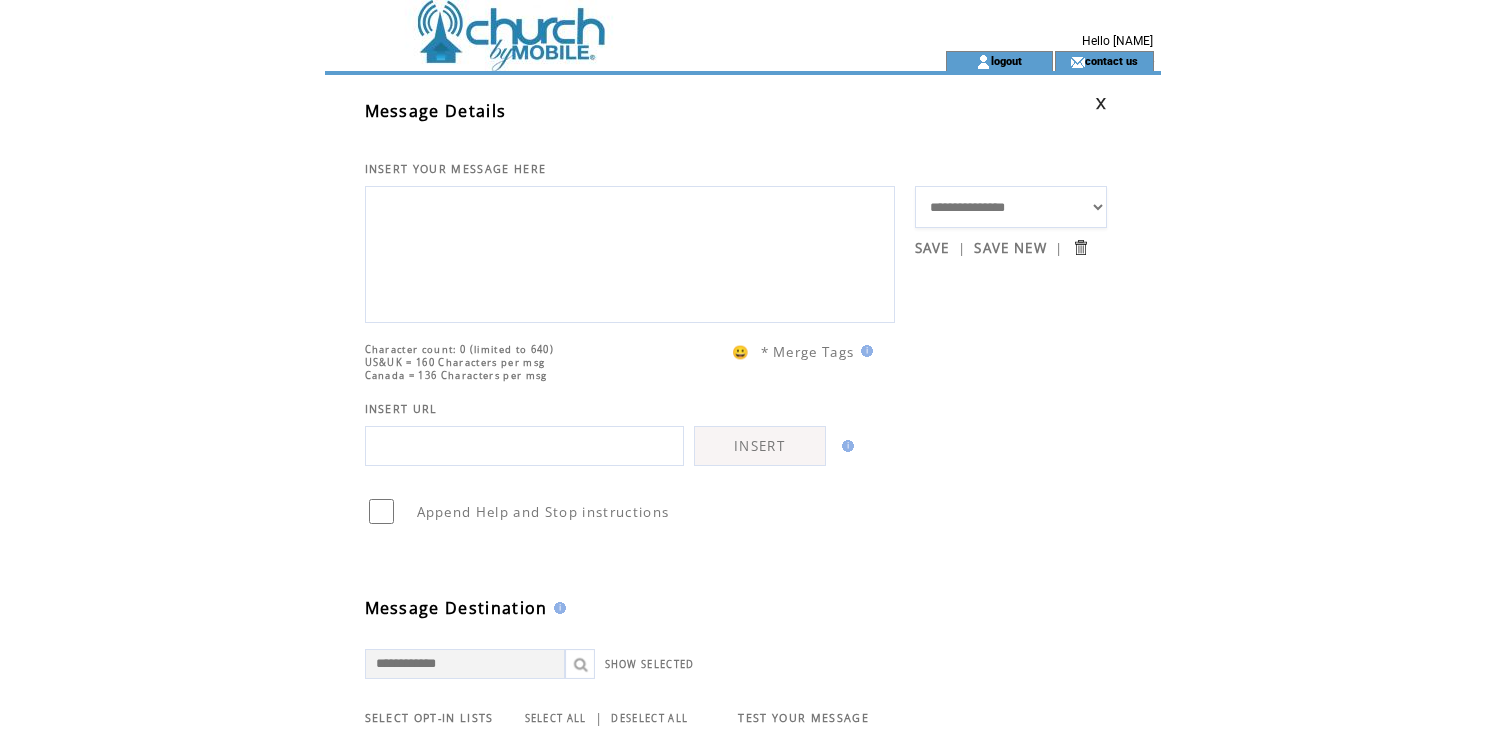 click at bounding box center [630, 252] 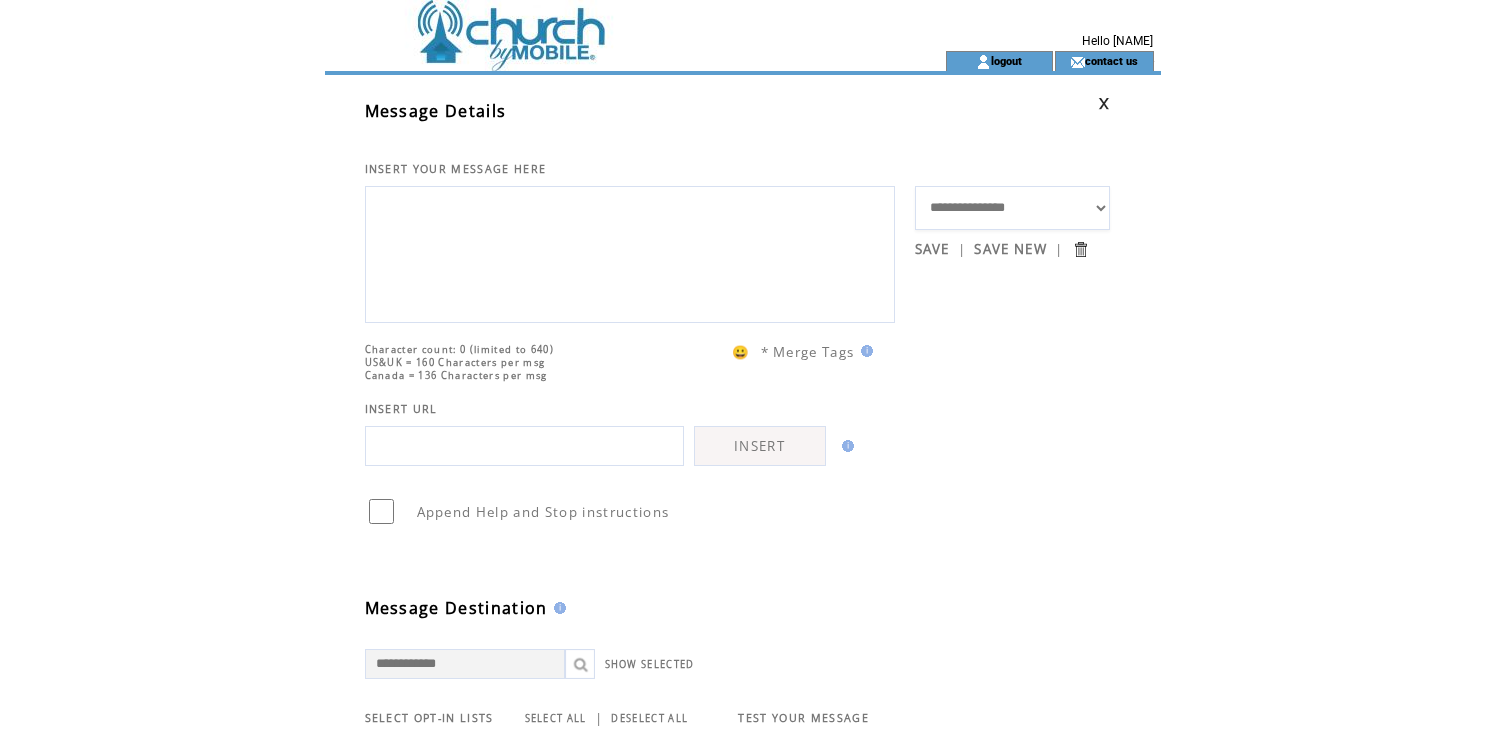 scroll, scrollTop: 0, scrollLeft: 0, axis: both 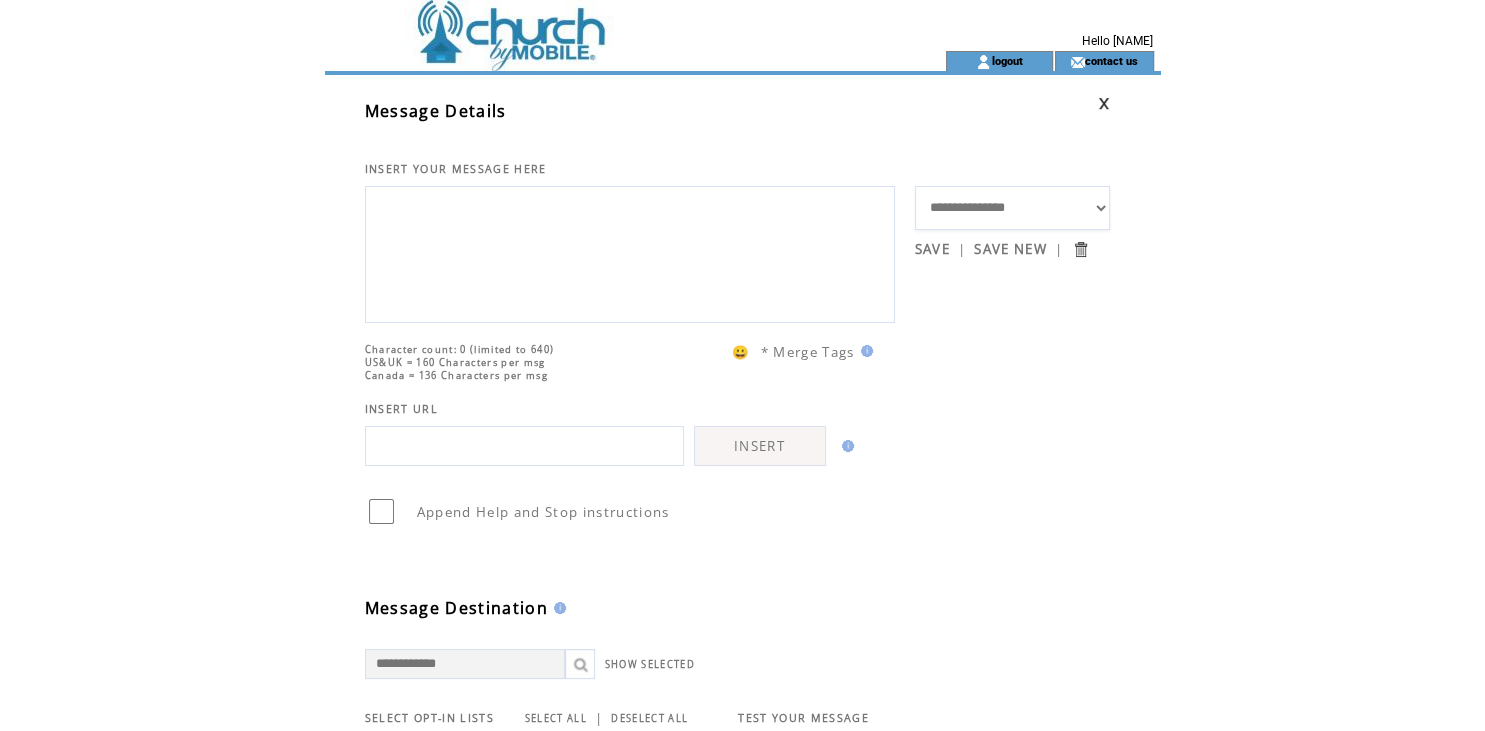 paste on "**********" 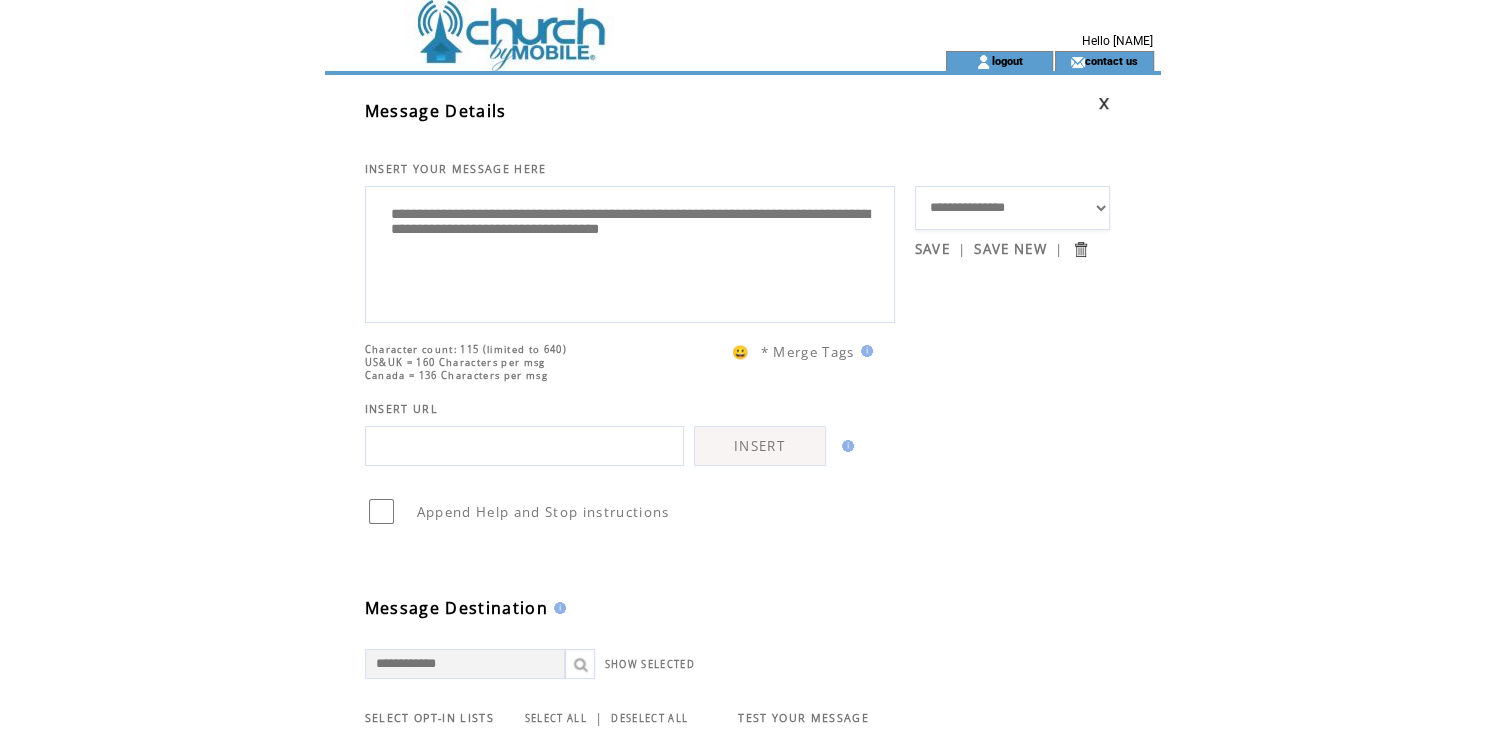 click on "**********" at bounding box center [630, 252] 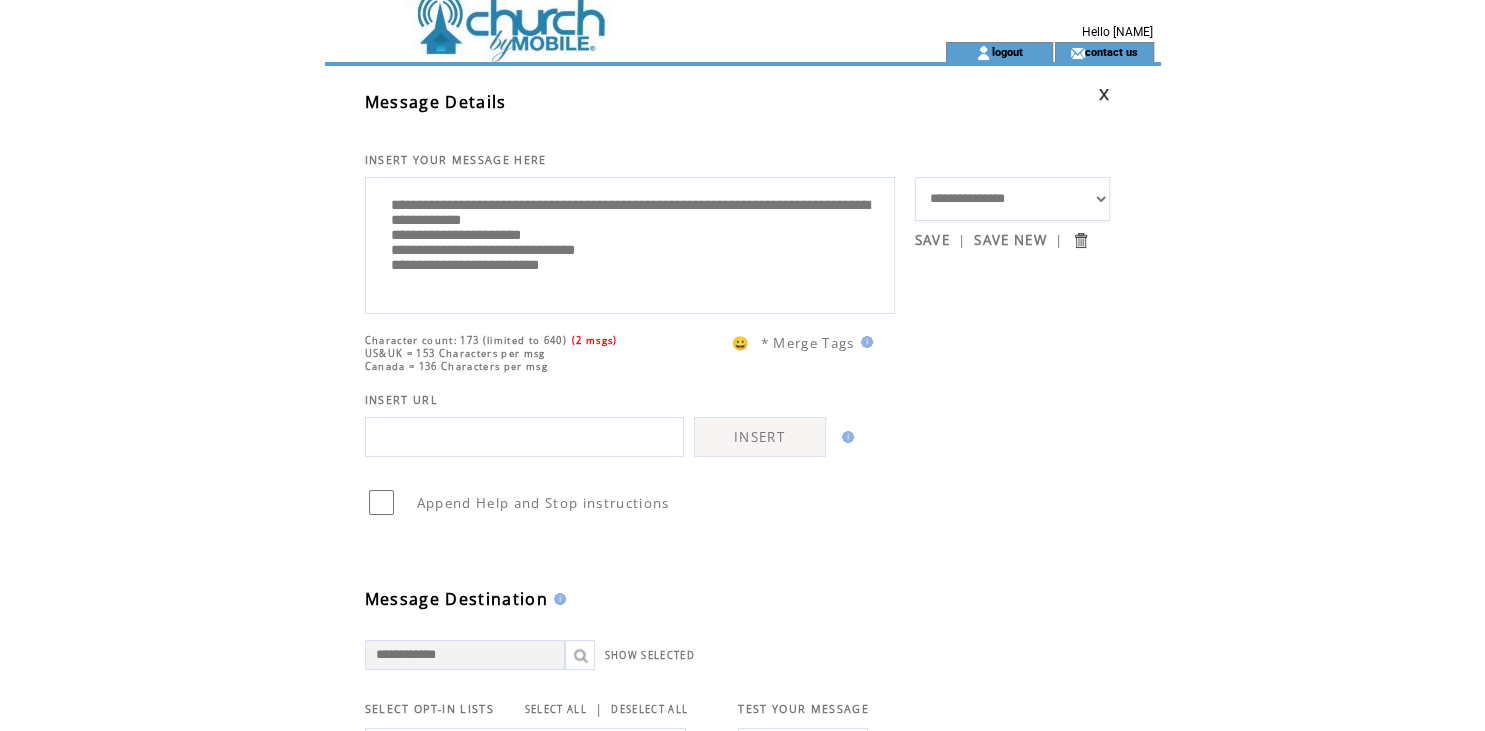 scroll, scrollTop: 0, scrollLeft: 0, axis: both 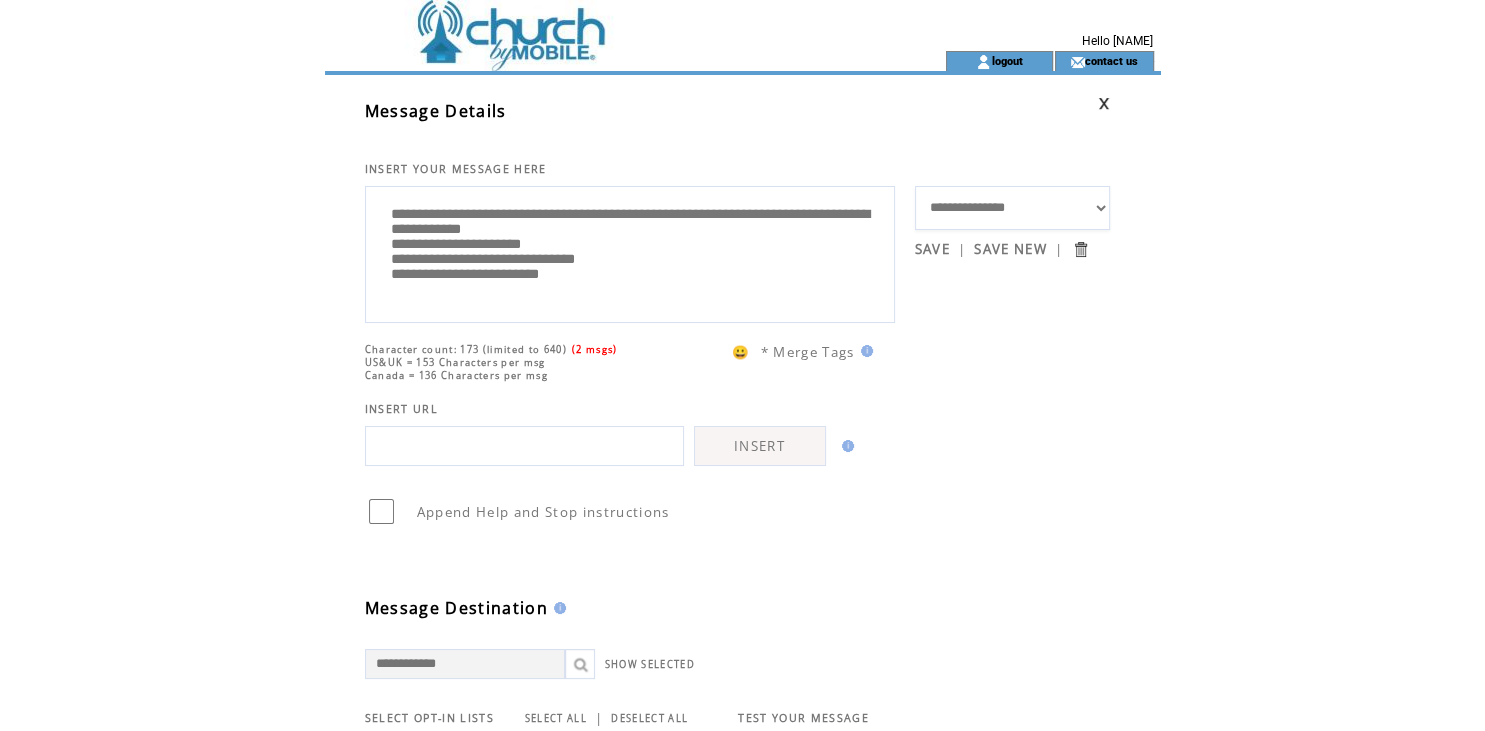 type on "**********" 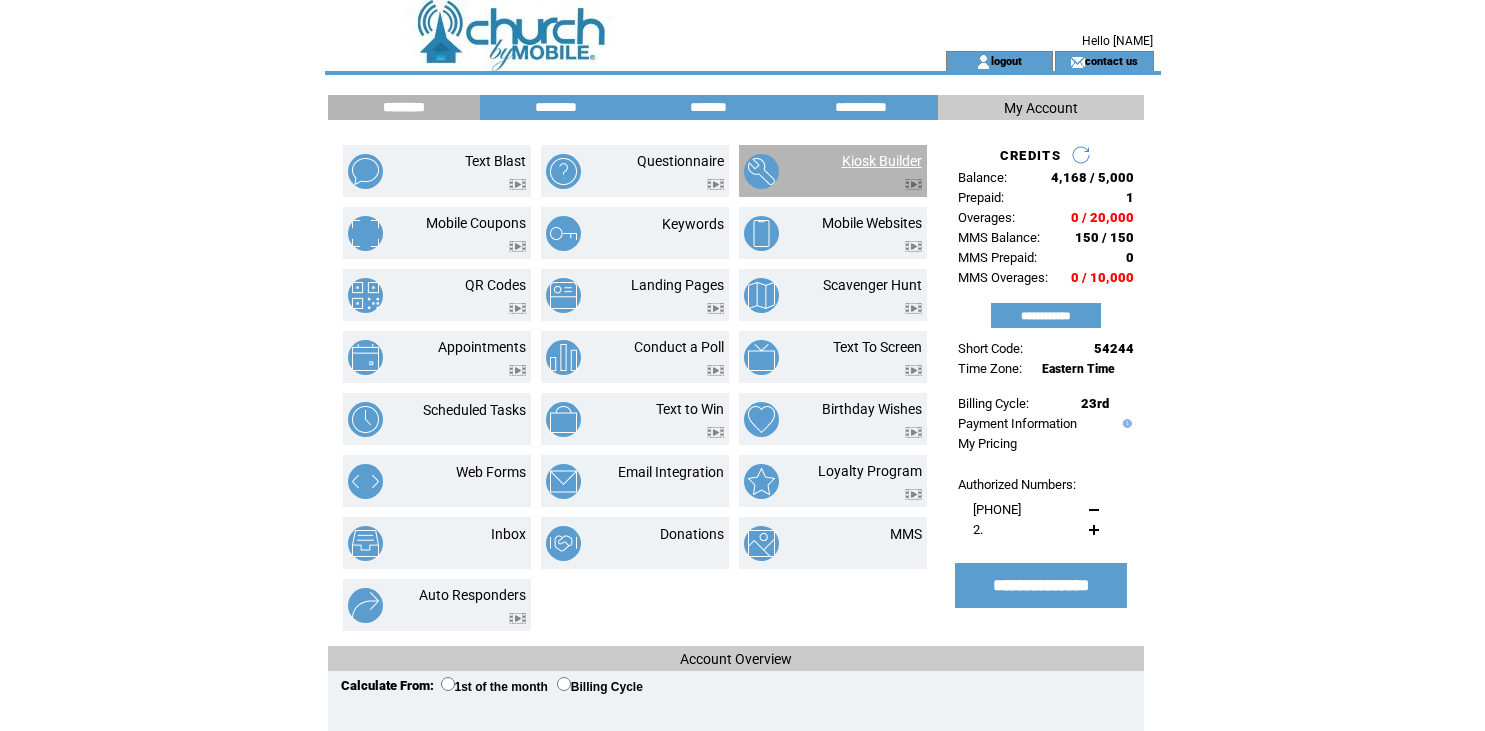 scroll, scrollTop: 0, scrollLeft: 0, axis: both 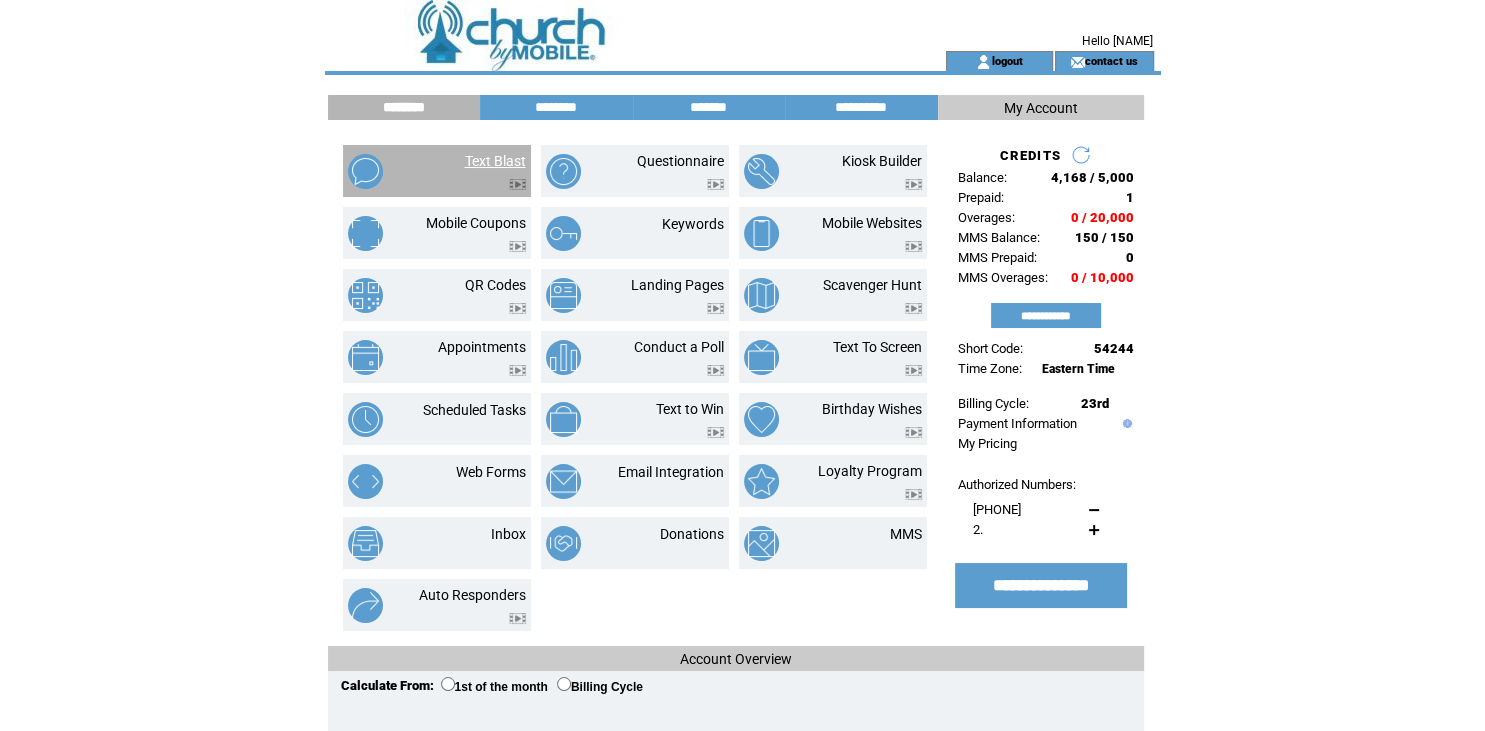 click on "Text Blast" at bounding box center [495, 161] 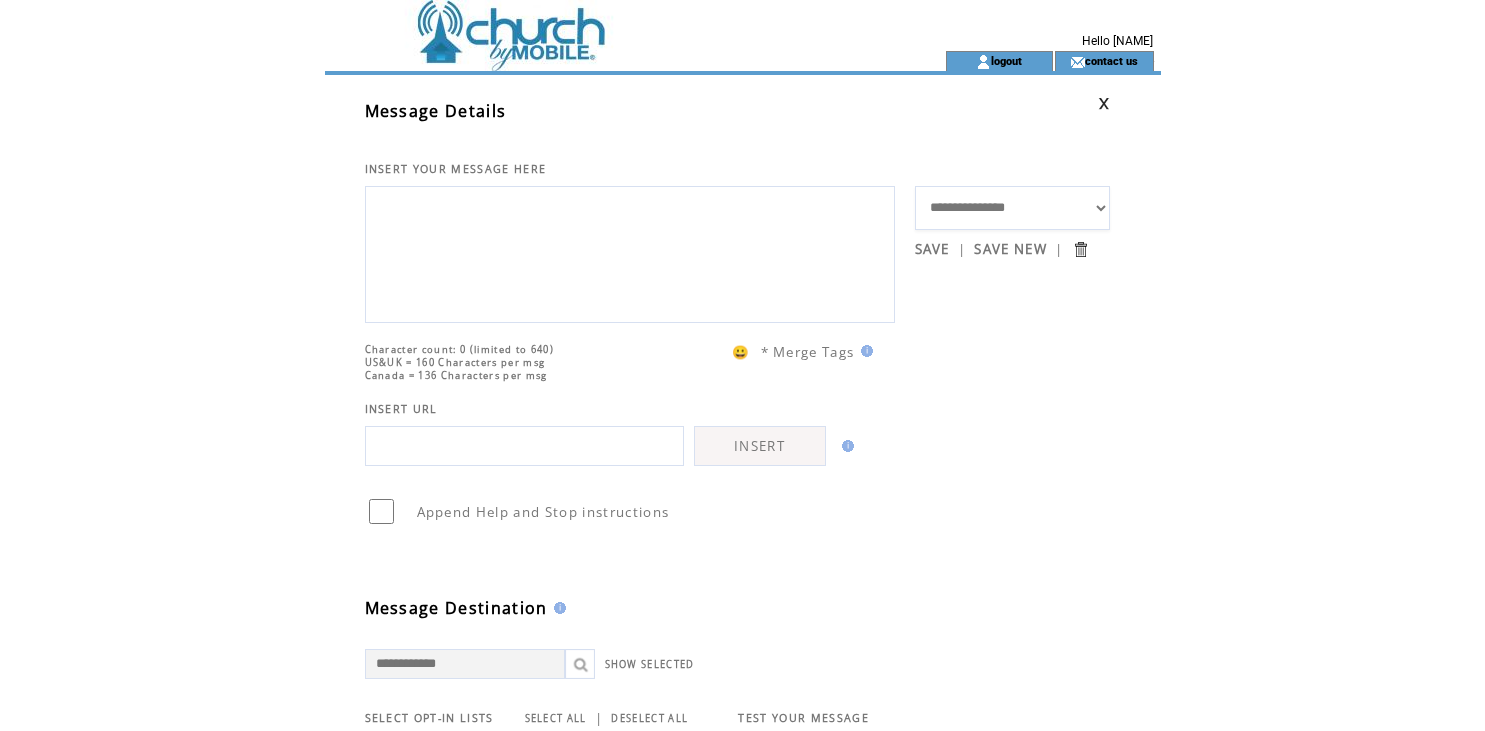 scroll, scrollTop: 0, scrollLeft: 0, axis: both 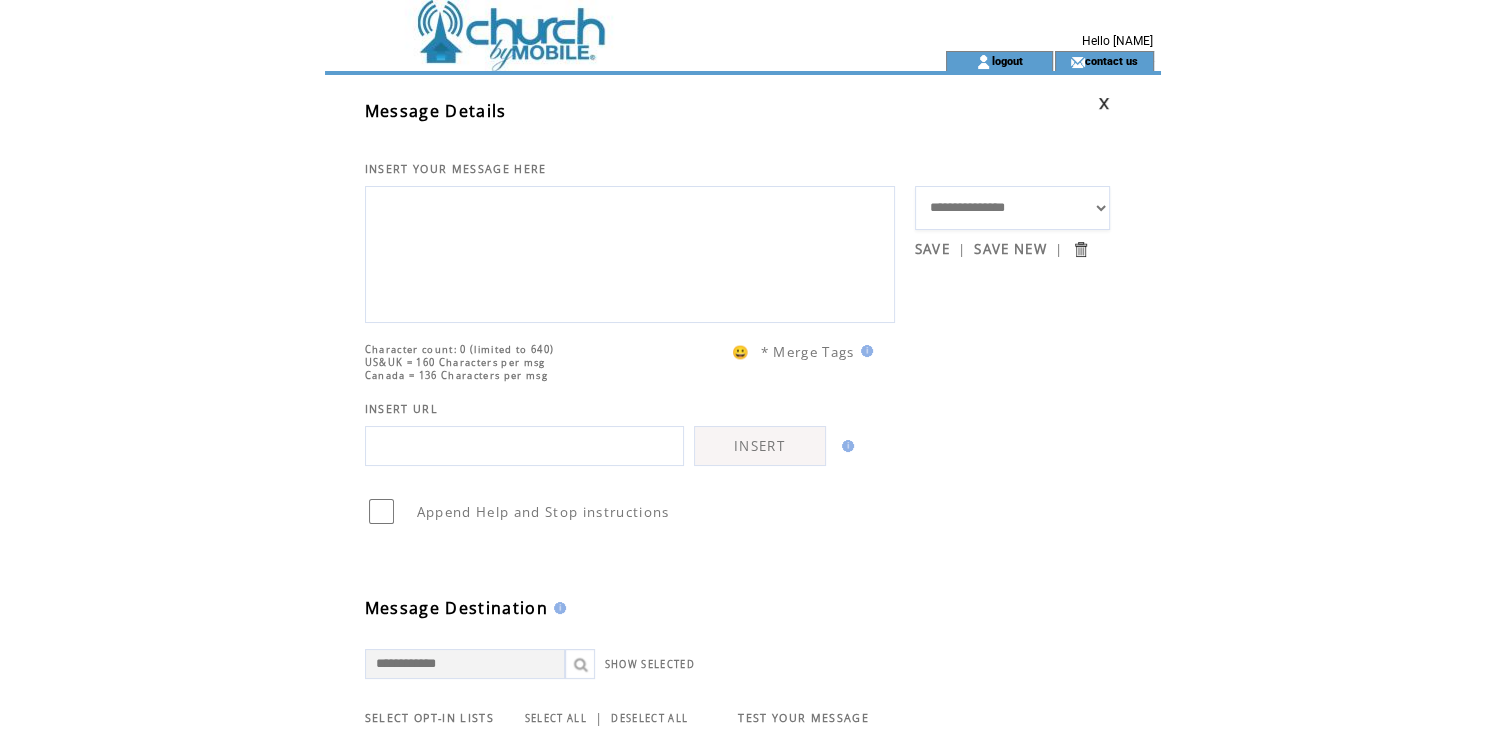 click at bounding box center [630, 252] 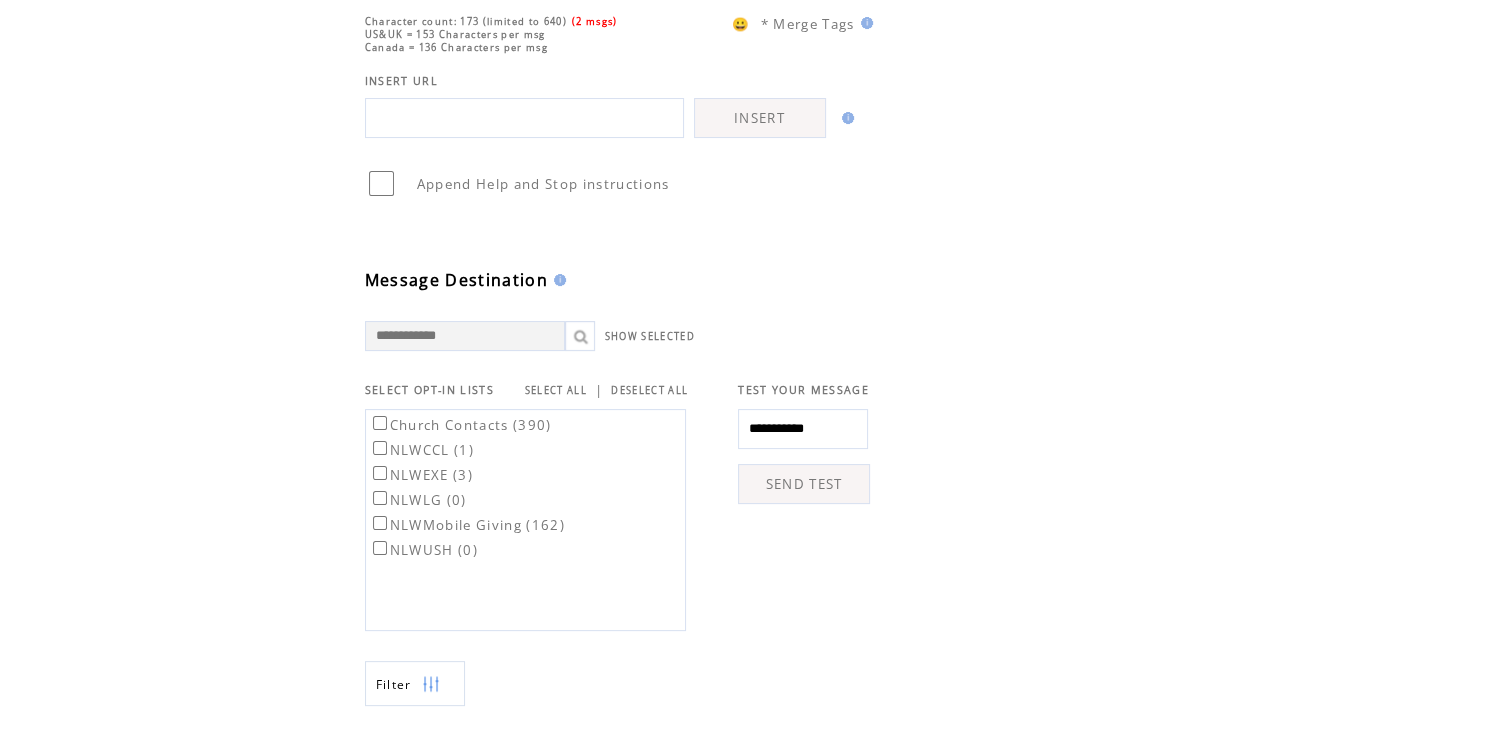 scroll, scrollTop: 329, scrollLeft: 0, axis: vertical 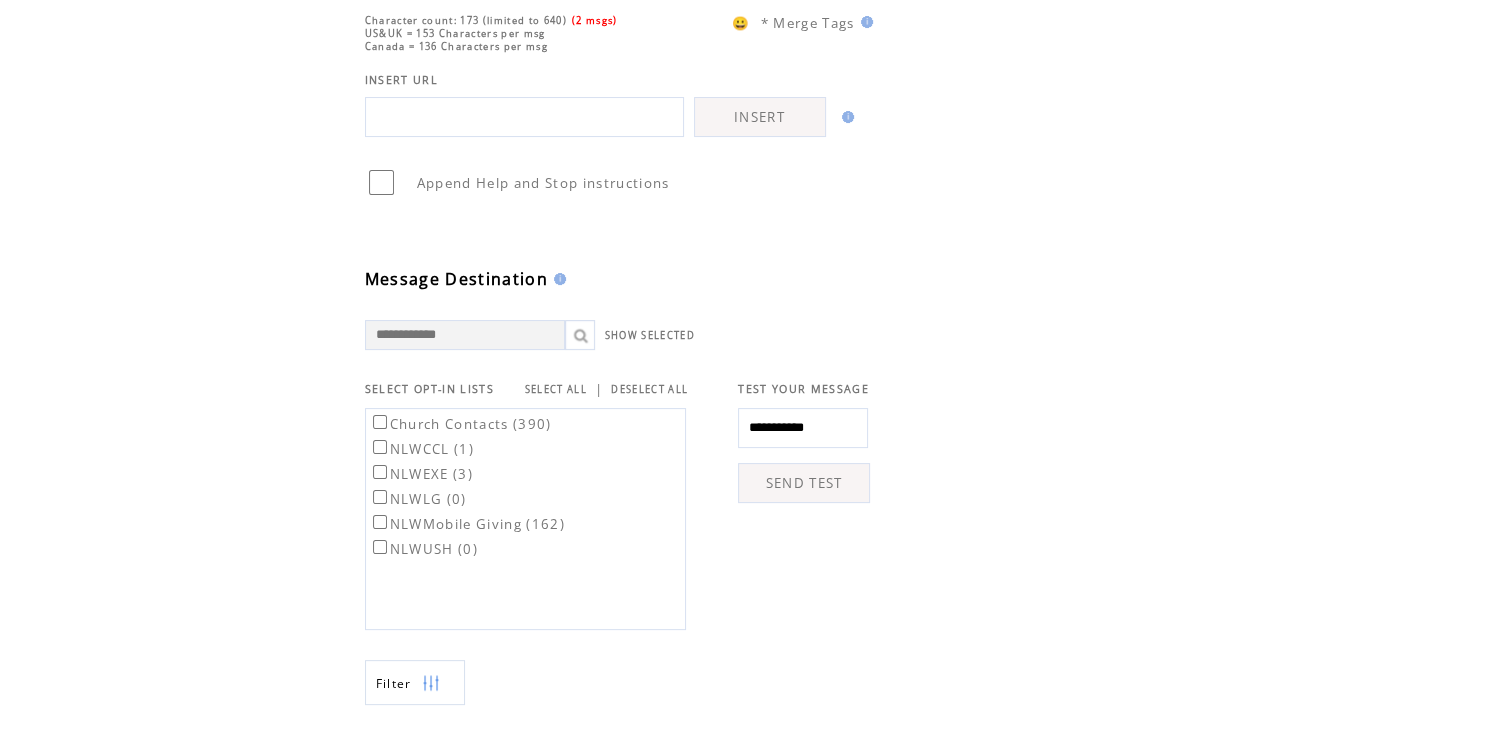 type on "**********" 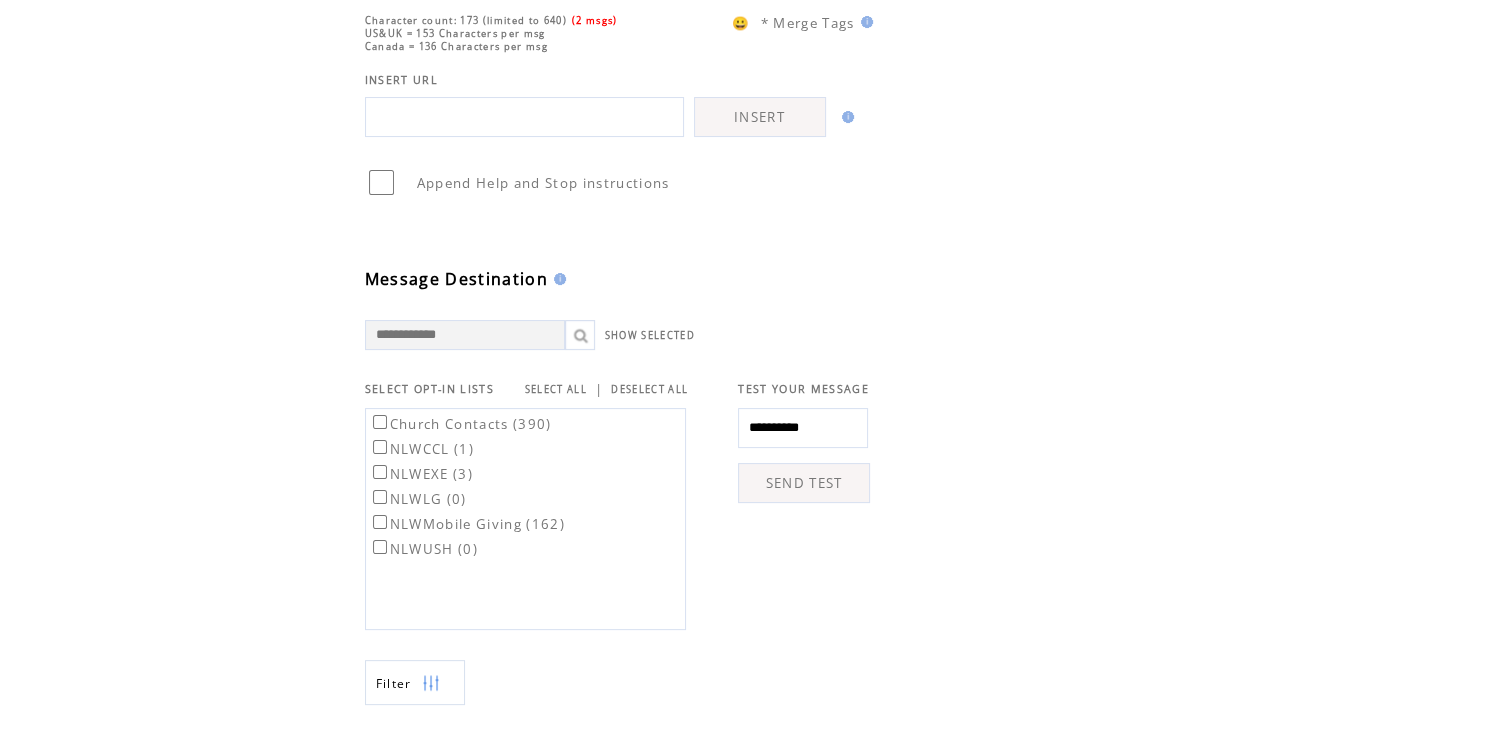 type on "**********" 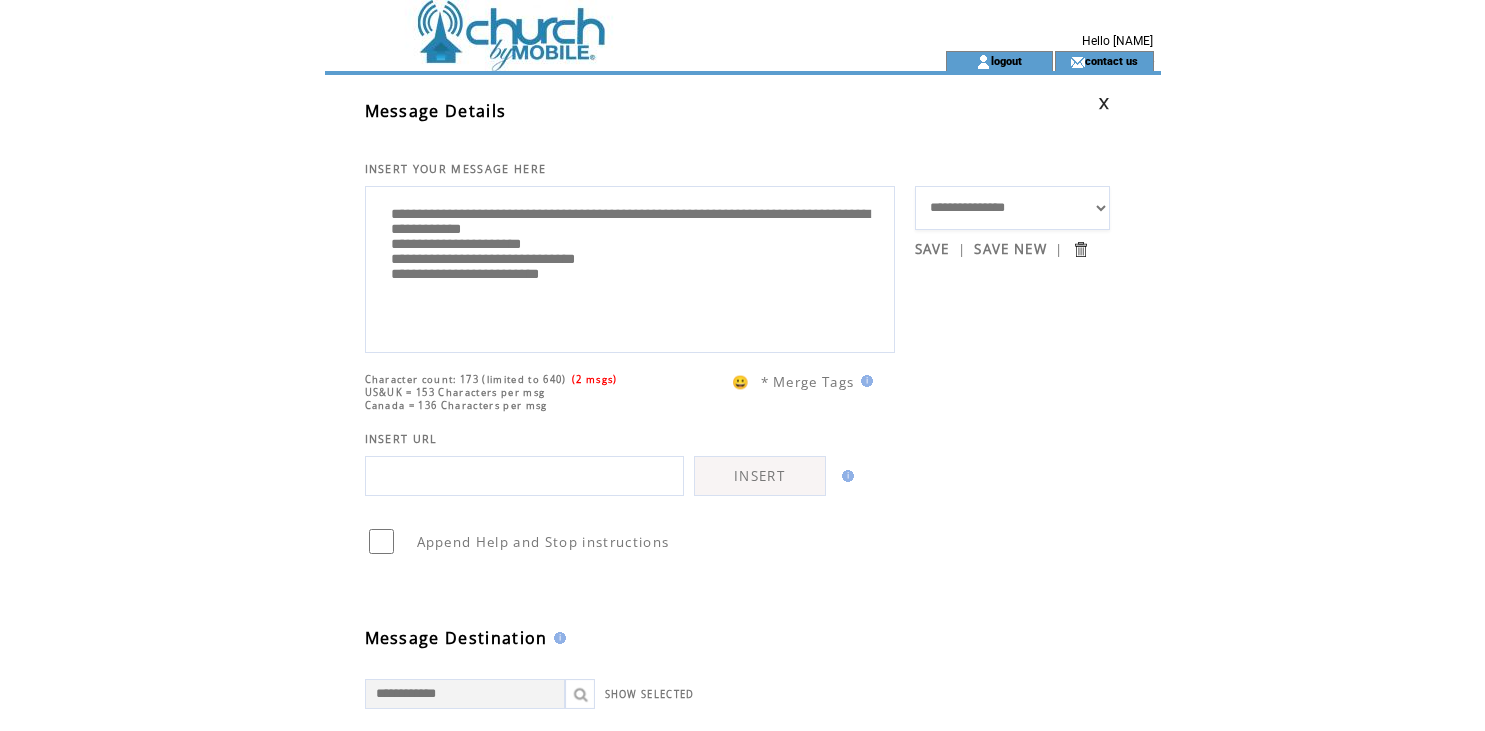 scroll, scrollTop: 0, scrollLeft: 0, axis: both 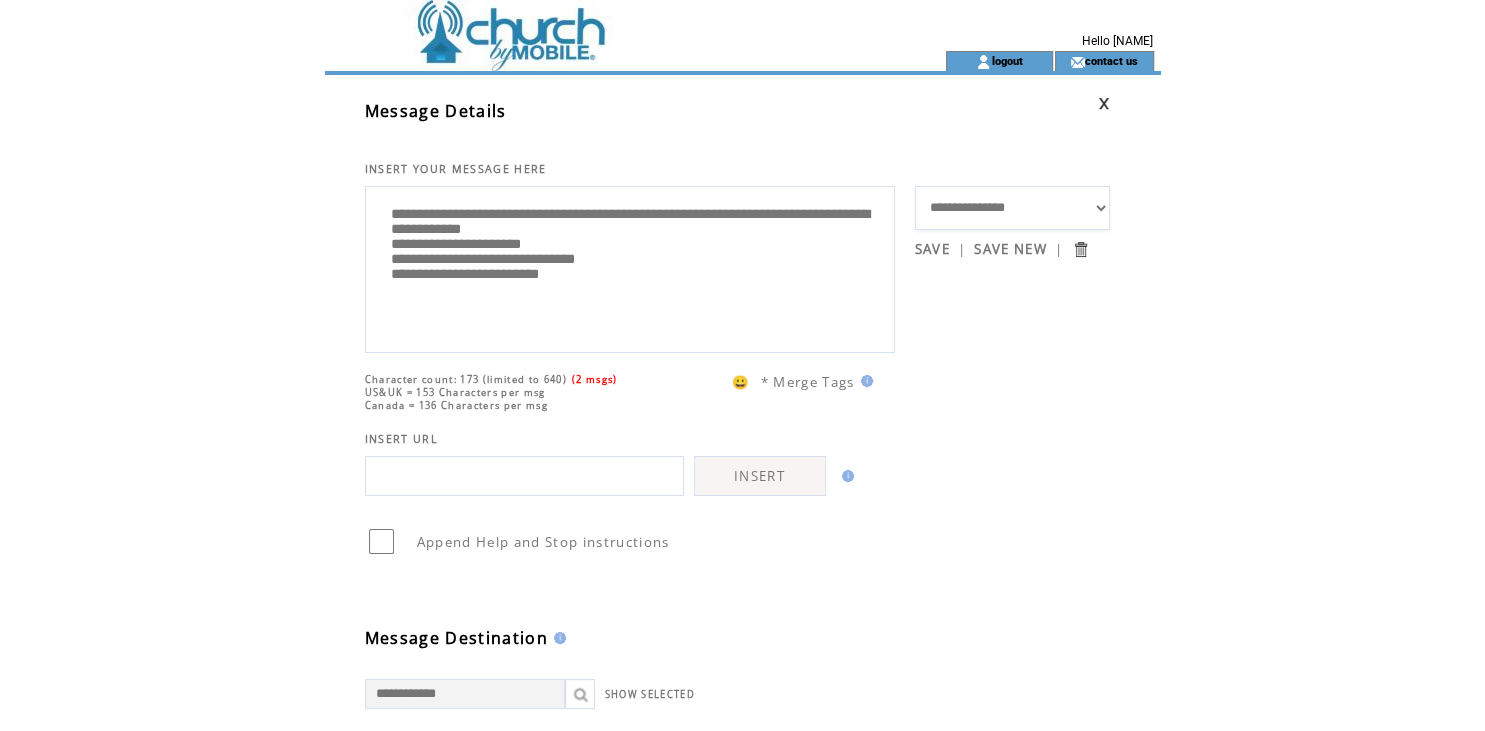 drag, startPoint x: 651, startPoint y: 309, endPoint x: 277, endPoint y: 168, distance: 399.69614 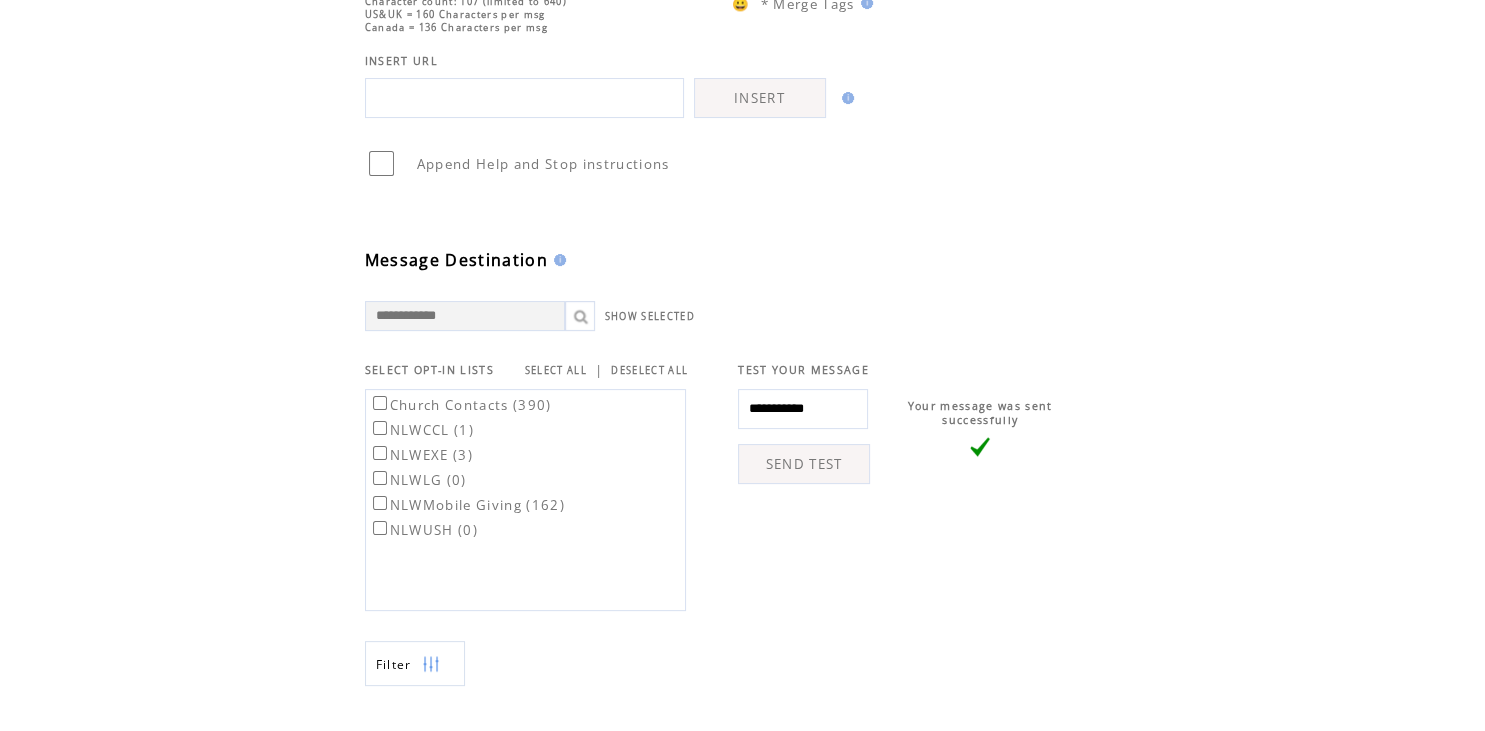 scroll, scrollTop: 438, scrollLeft: 0, axis: vertical 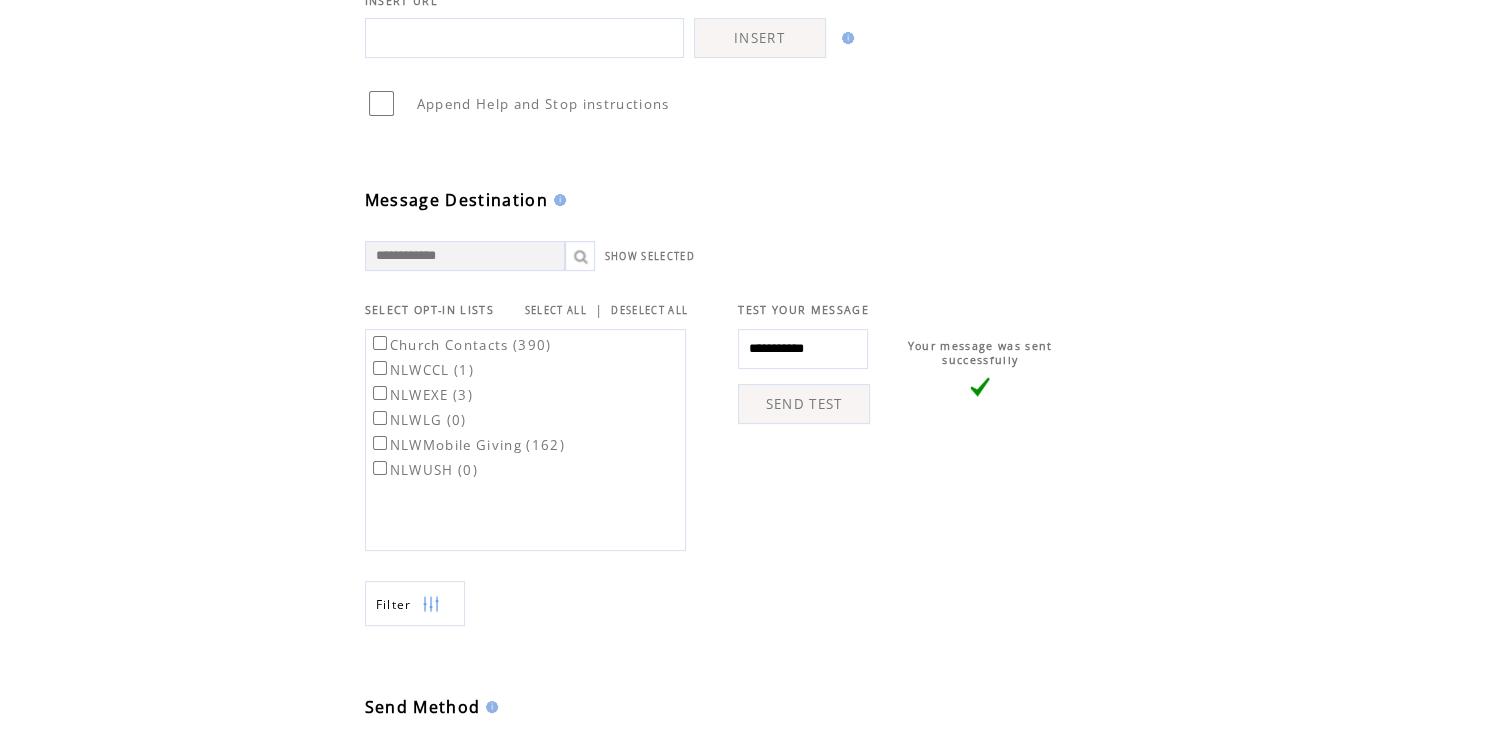 type on "**********" 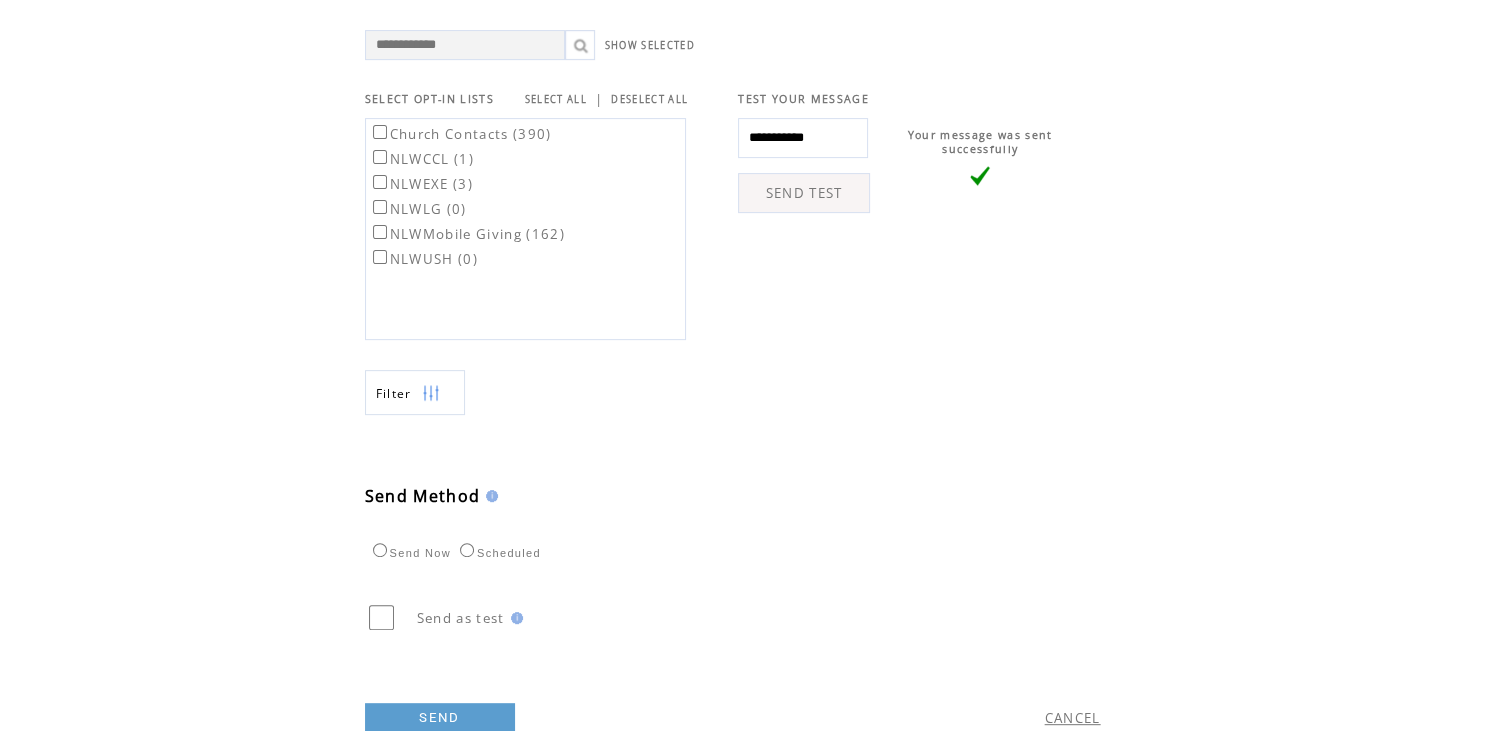 scroll, scrollTop: 709, scrollLeft: 0, axis: vertical 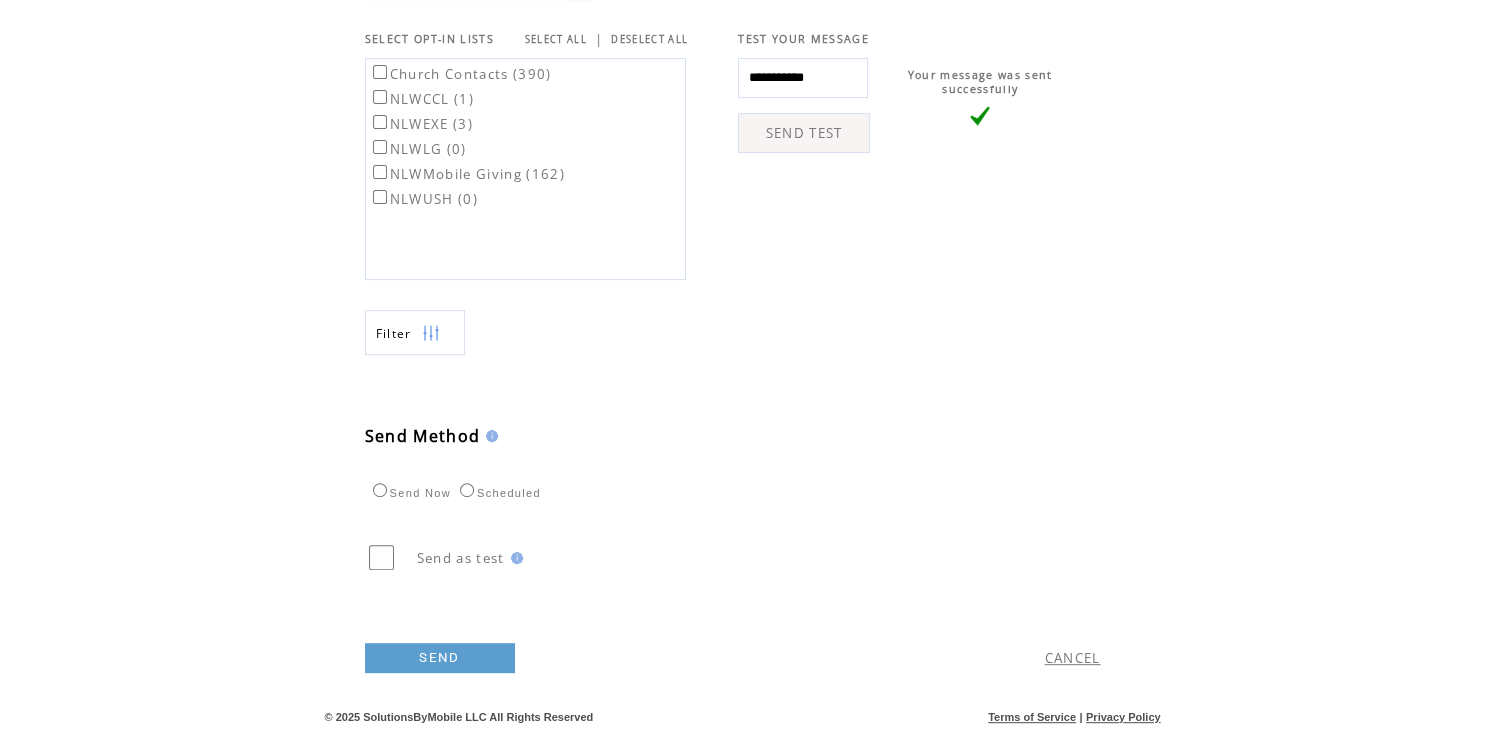 click on "Scheduled" at bounding box center [498, 493] 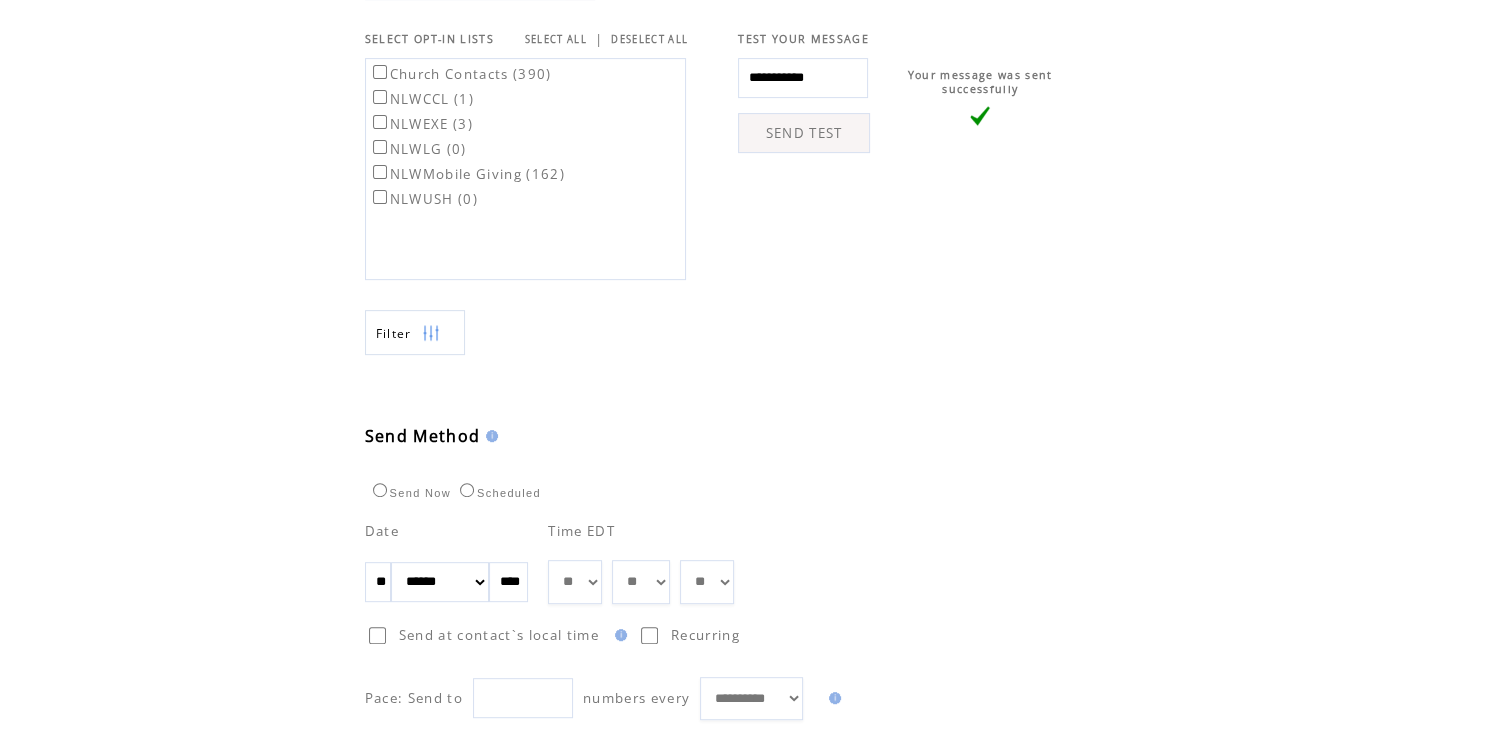 click on "** 	 ** 	 ** 	 ** 	 ** 	 ** 	 ** 	 ** 	 ** 	 ** 	 ** 	 ** 	 **" at bounding box center [575, 582] 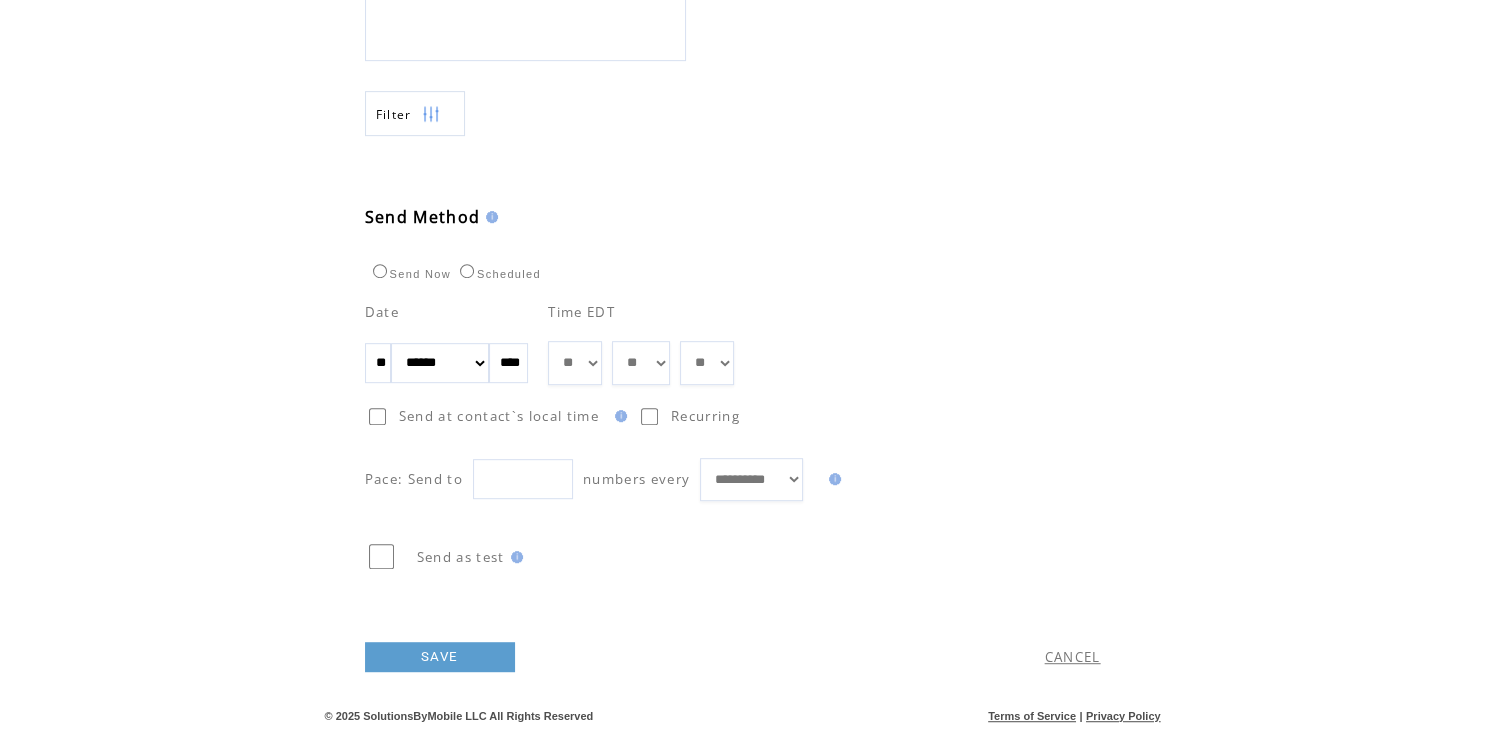 click at bounding box center (523, 479) 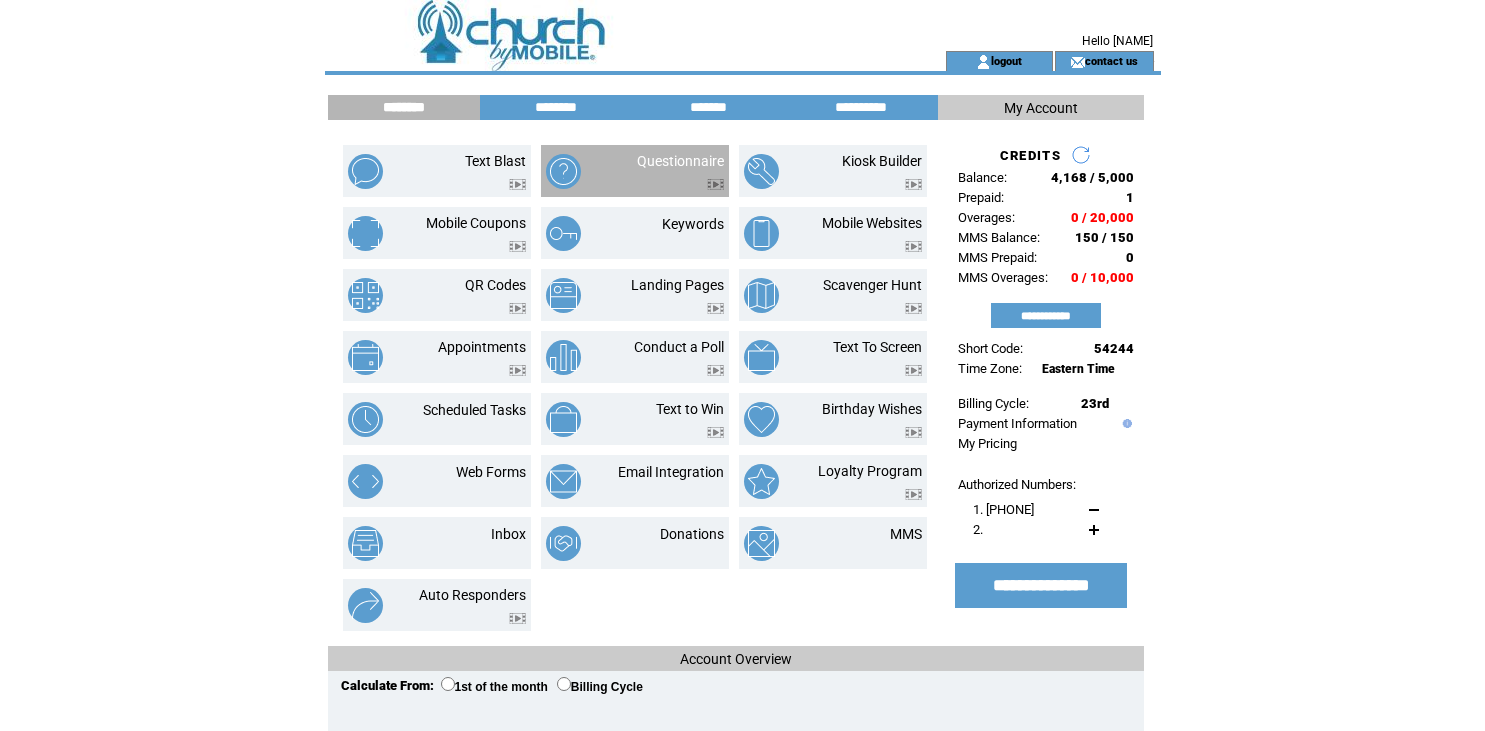 scroll, scrollTop: 0, scrollLeft: 0, axis: both 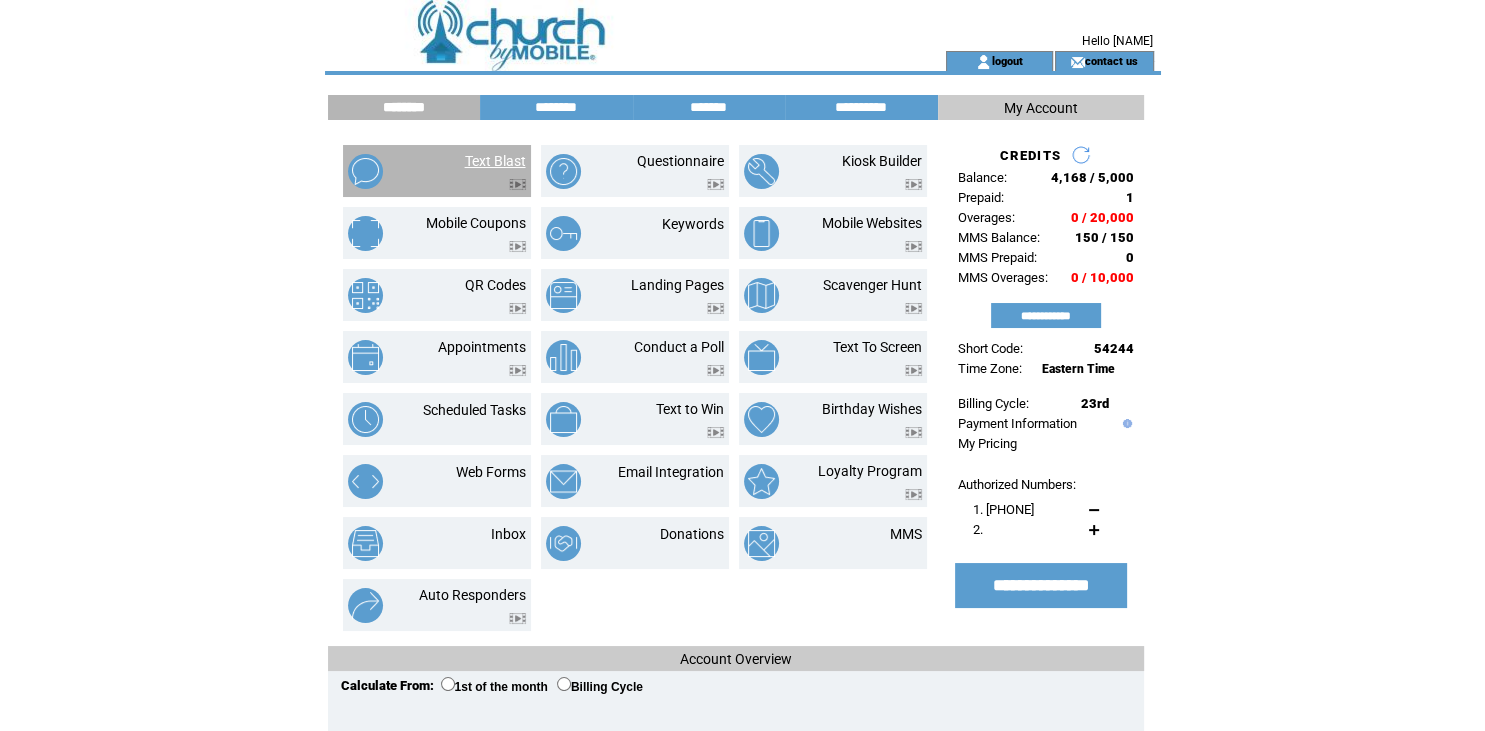 click on "Text Blast" at bounding box center (495, 161) 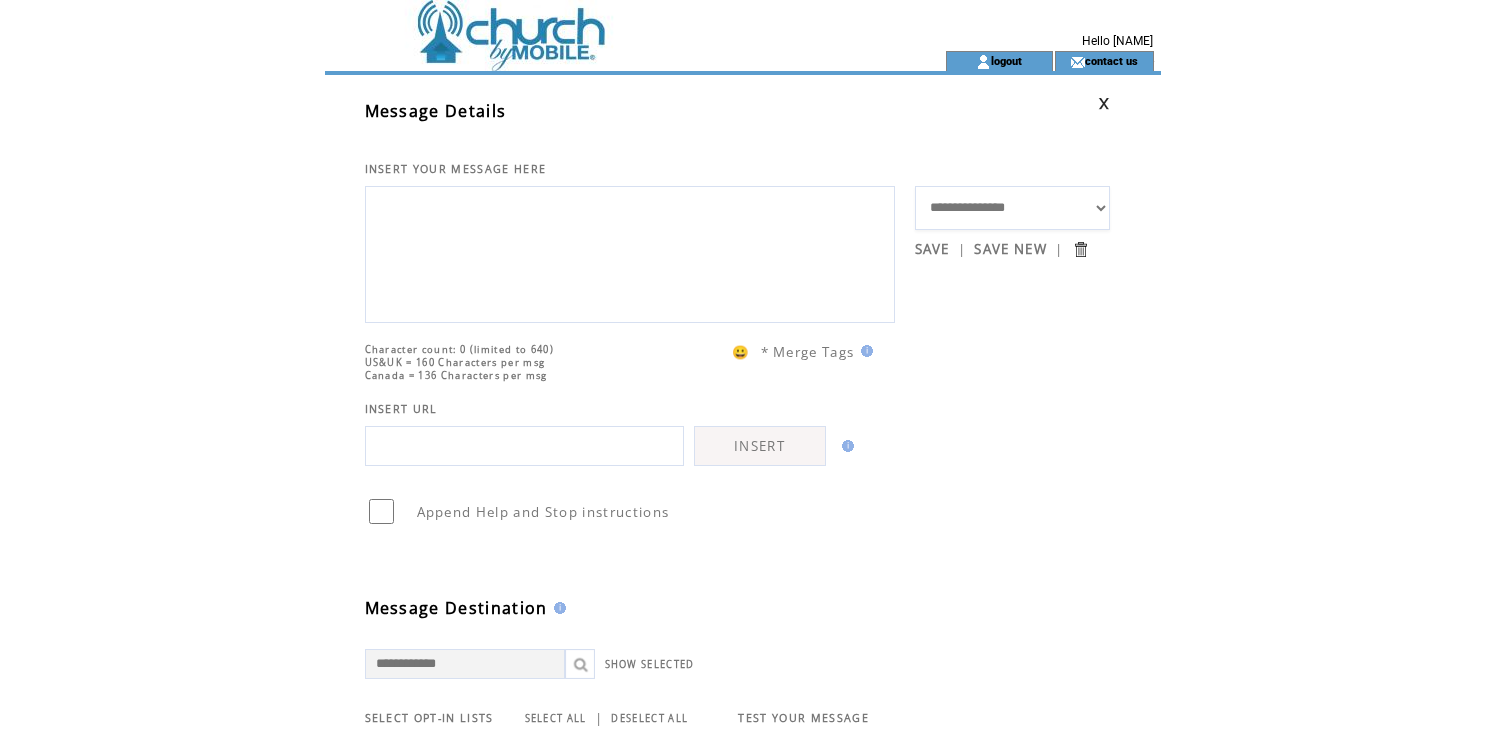 scroll, scrollTop: 0, scrollLeft: 0, axis: both 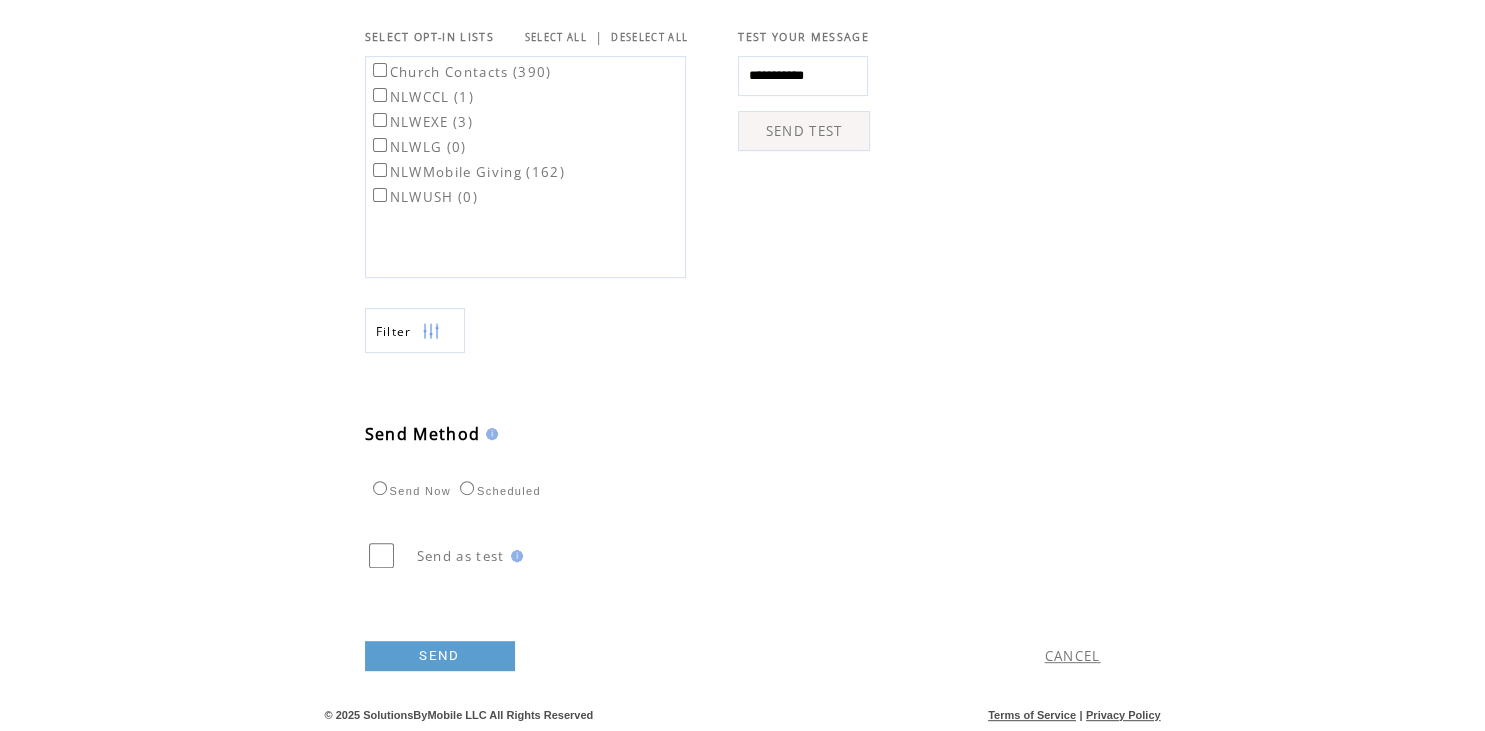 click on "CANCEL" at bounding box center [1073, 656] 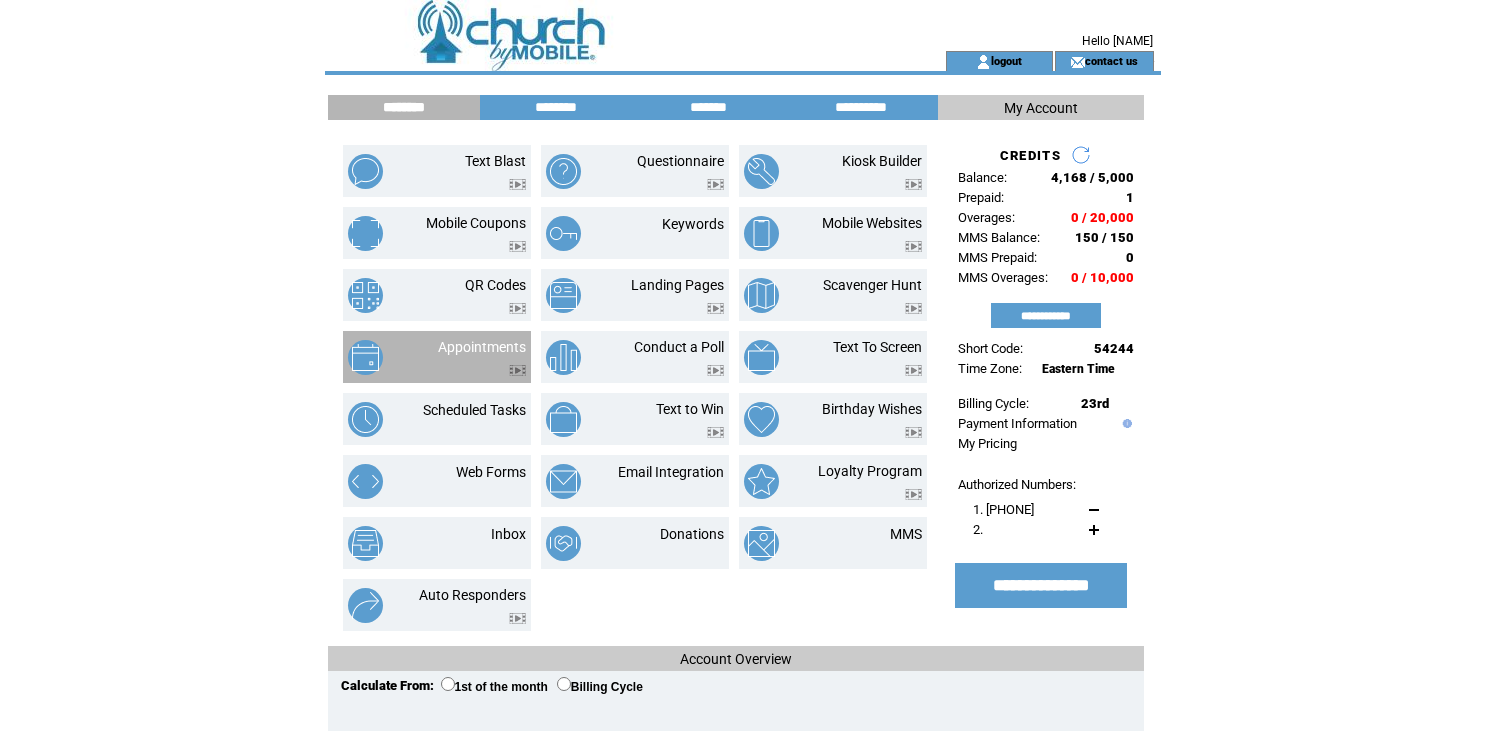 scroll, scrollTop: 0, scrollLeft: 0, axis: both 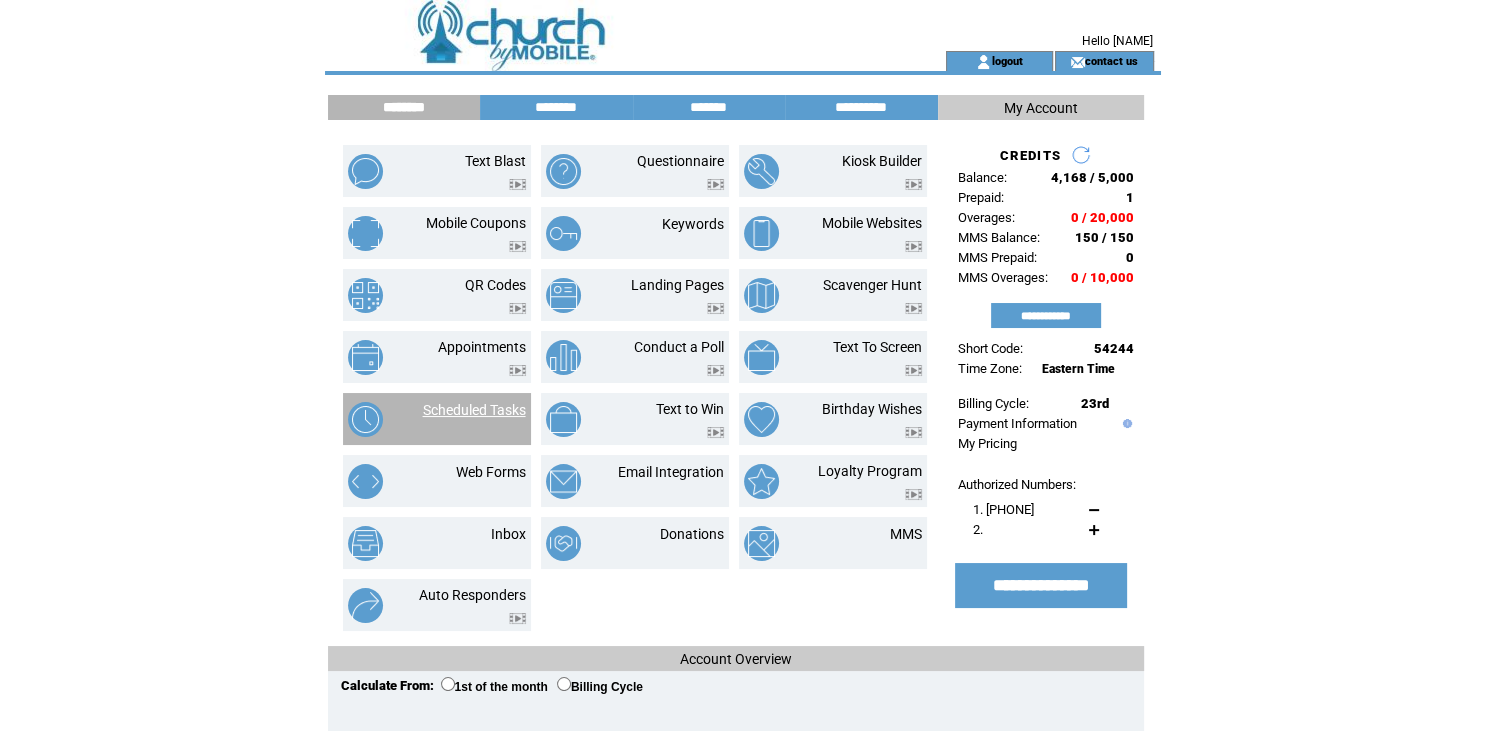 click on "Scheduled Tasks" at bounding box center [474, 410] 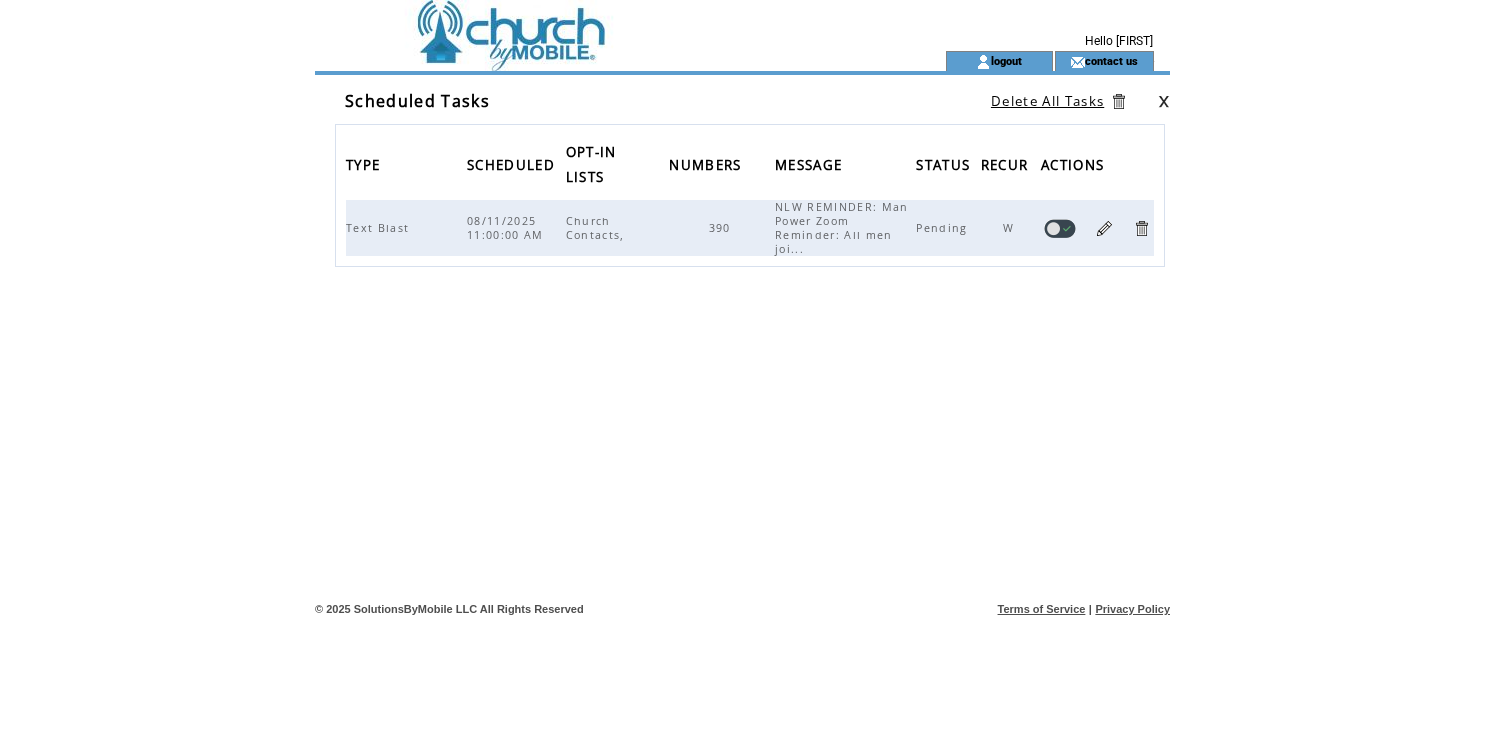 scroll, scrollTop: 0, scrollLeft: 0, axis: both 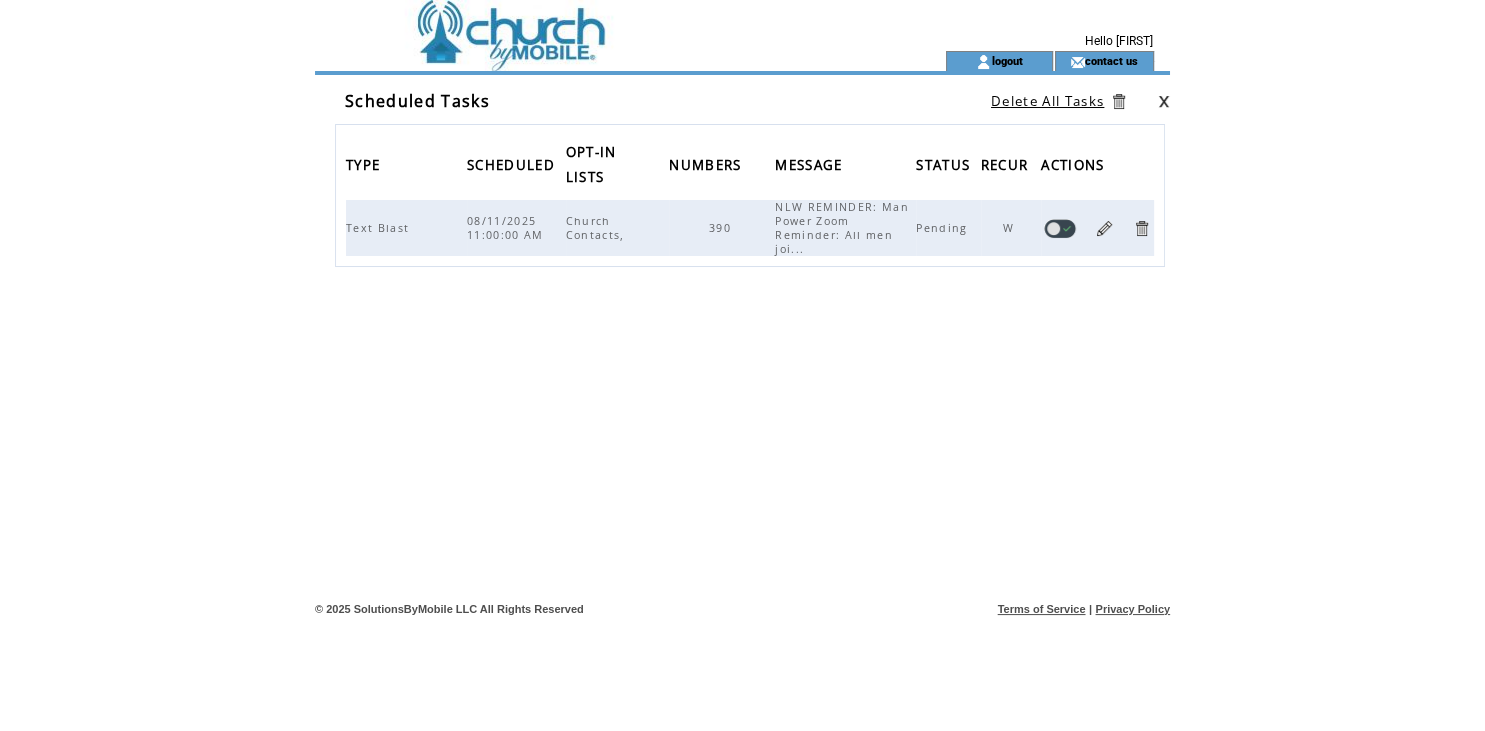 click at bounding box center (1104, 228) 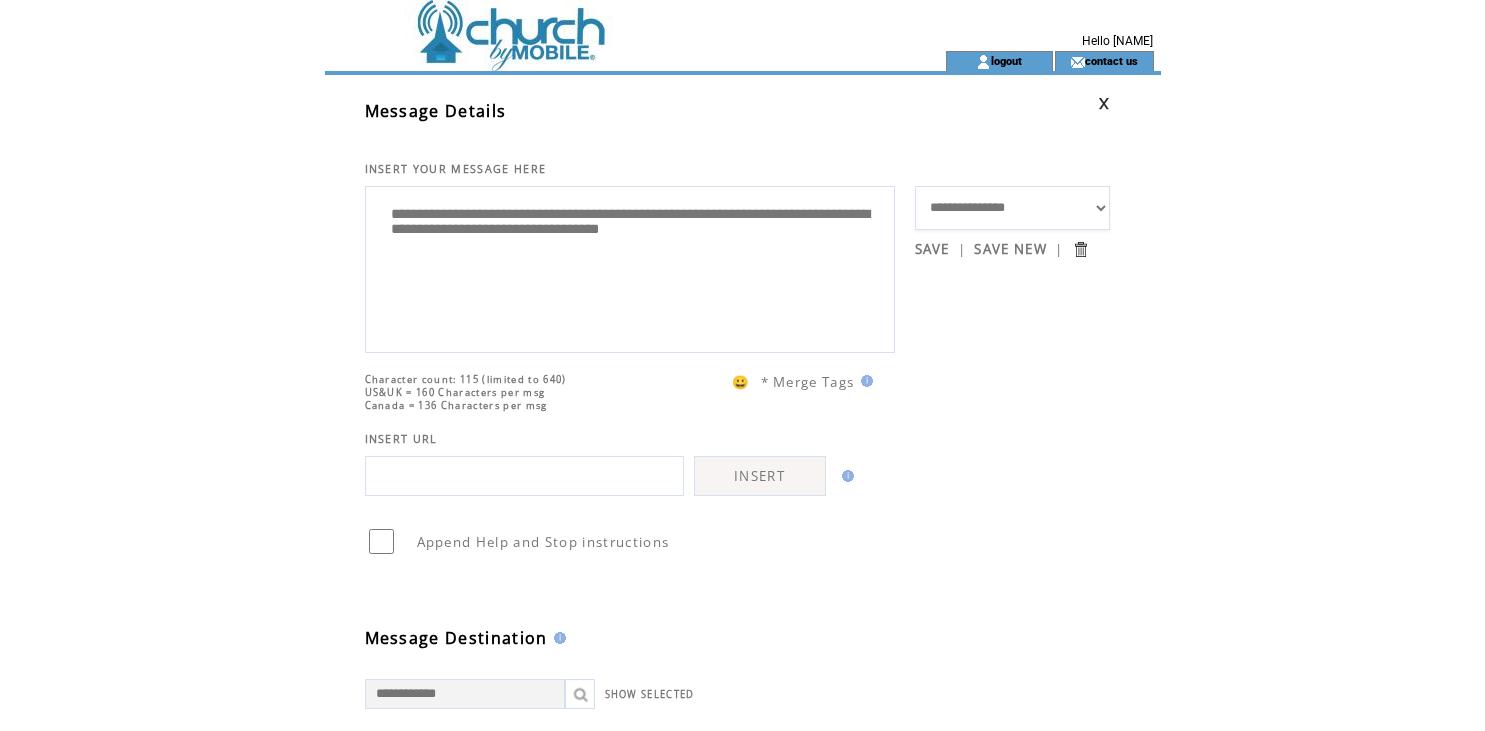 scroll, scrollTop: 0, scrollLeft: 0, axis: both 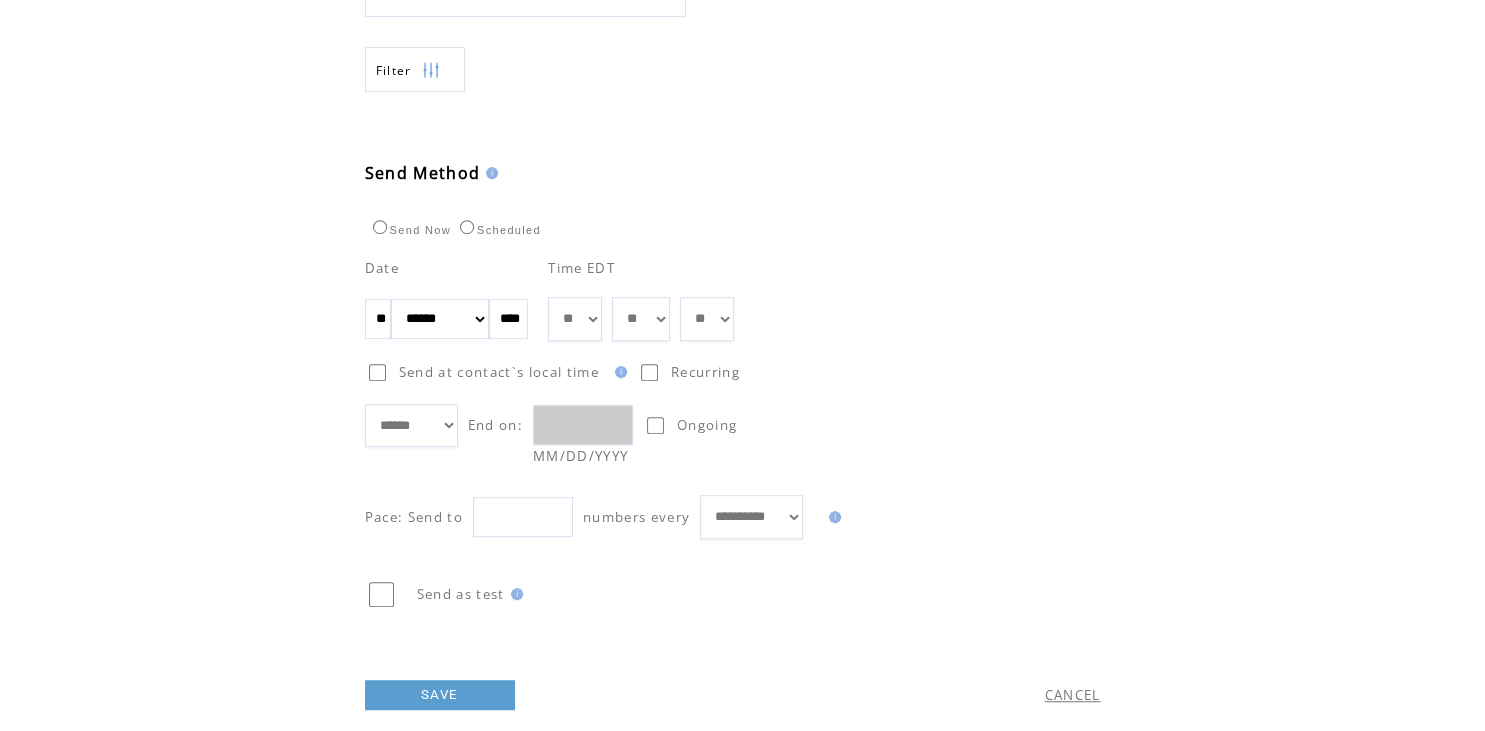 click on "CANCEL" at bounding box center (1073, 695) 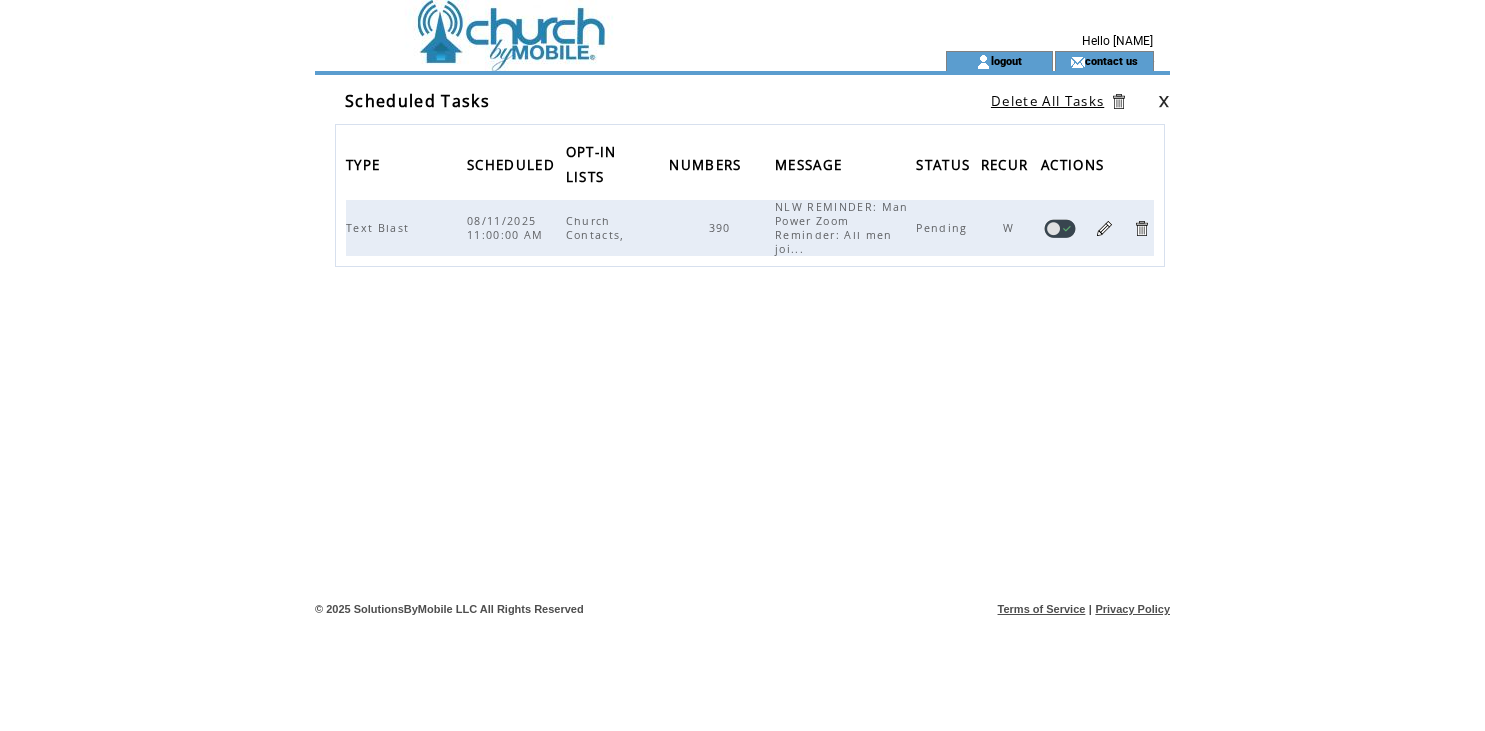 scroll, scrollTop: 0, scrollLeft: 0, axis: both 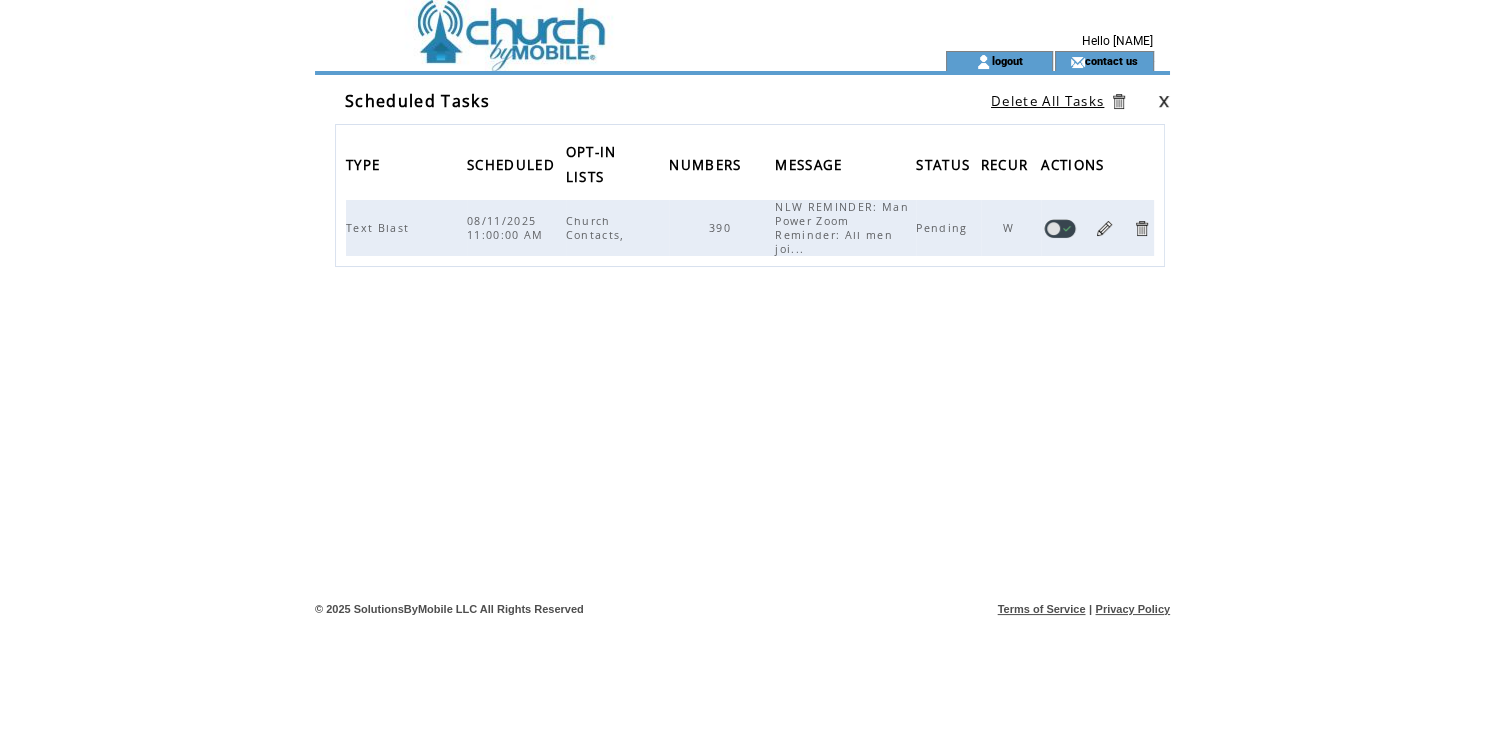 click at bounding box center [599, 25] 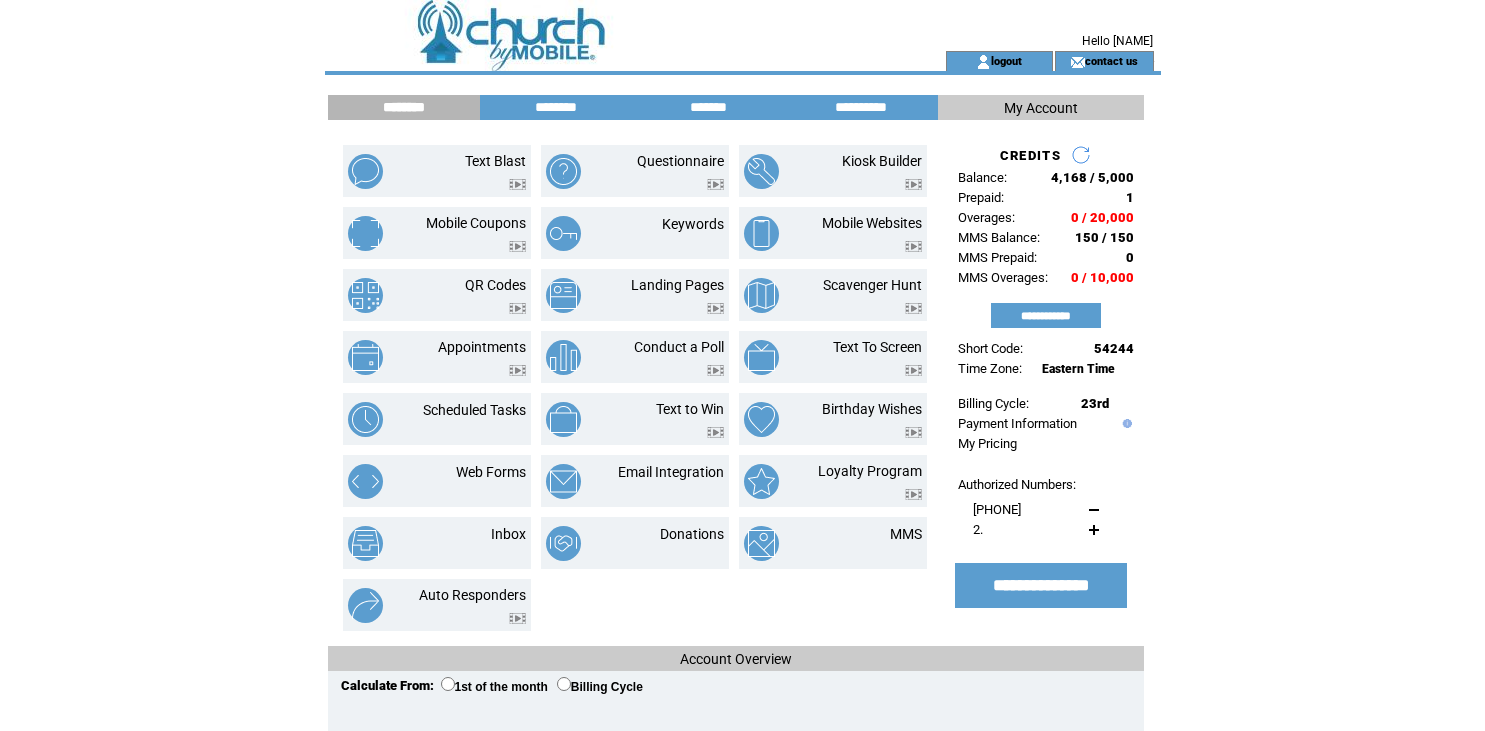 scroll, scrollTop: 0, scrollLeft: 0, axis: both 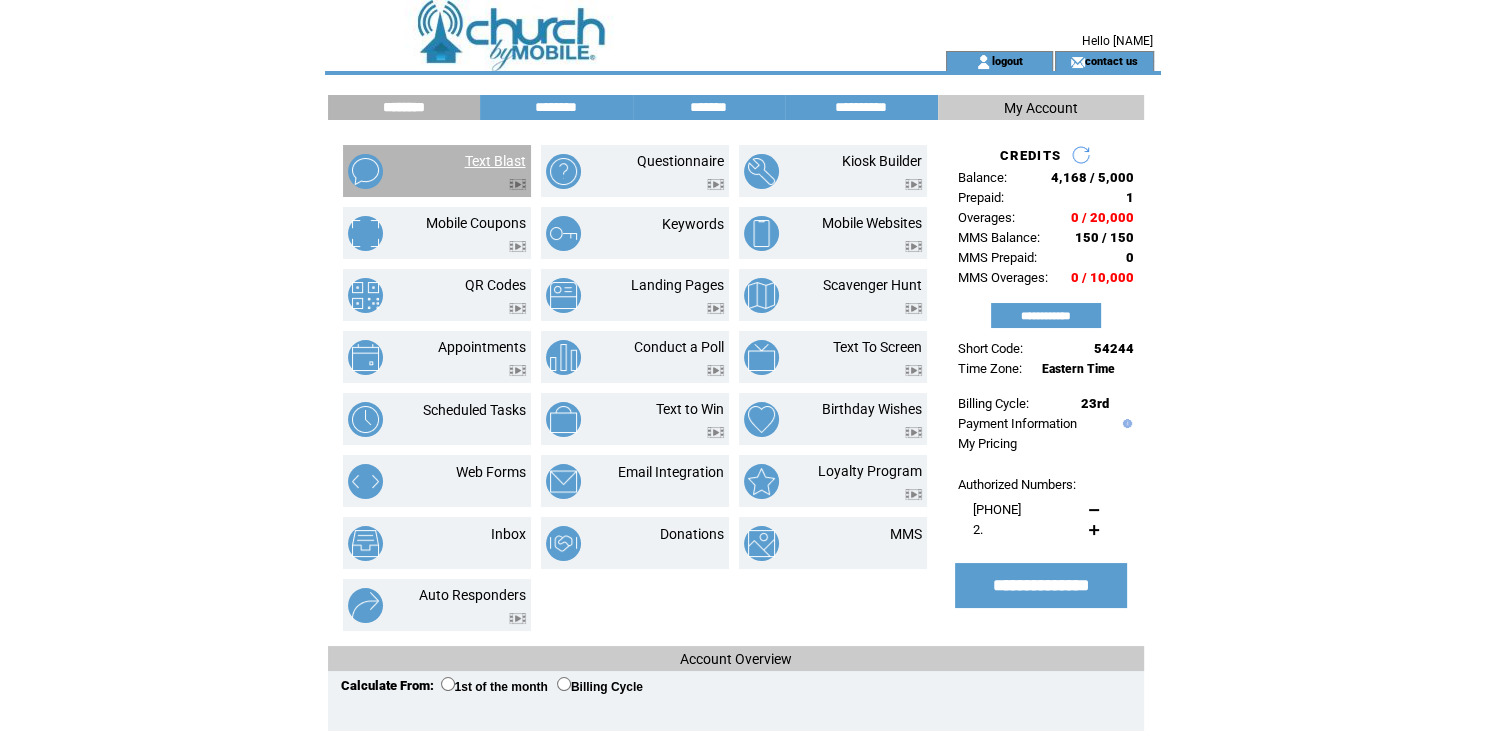 click on "Text Blast" at bounding box center [495, 161] 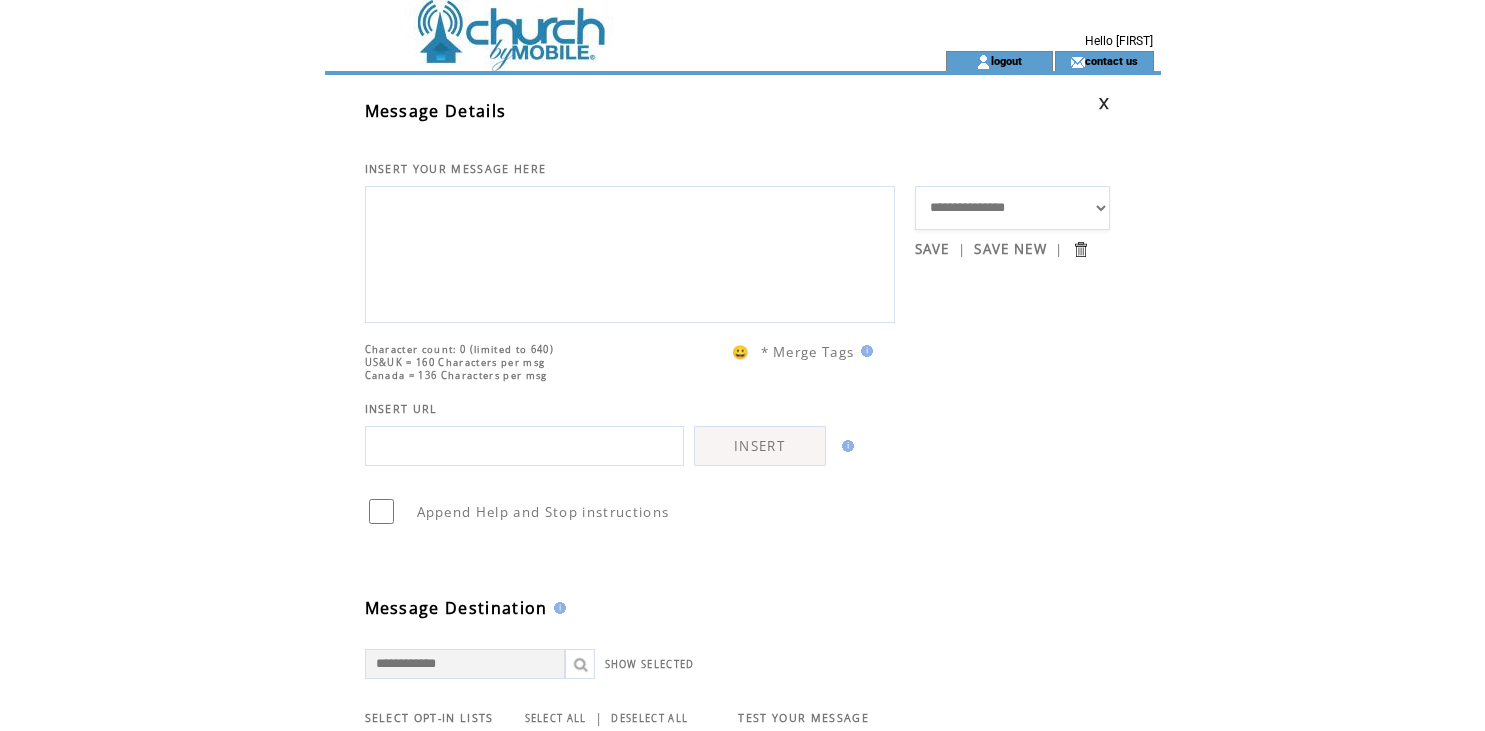 scroll, scrollTop: 0, scrollLeft: 0, axis: both 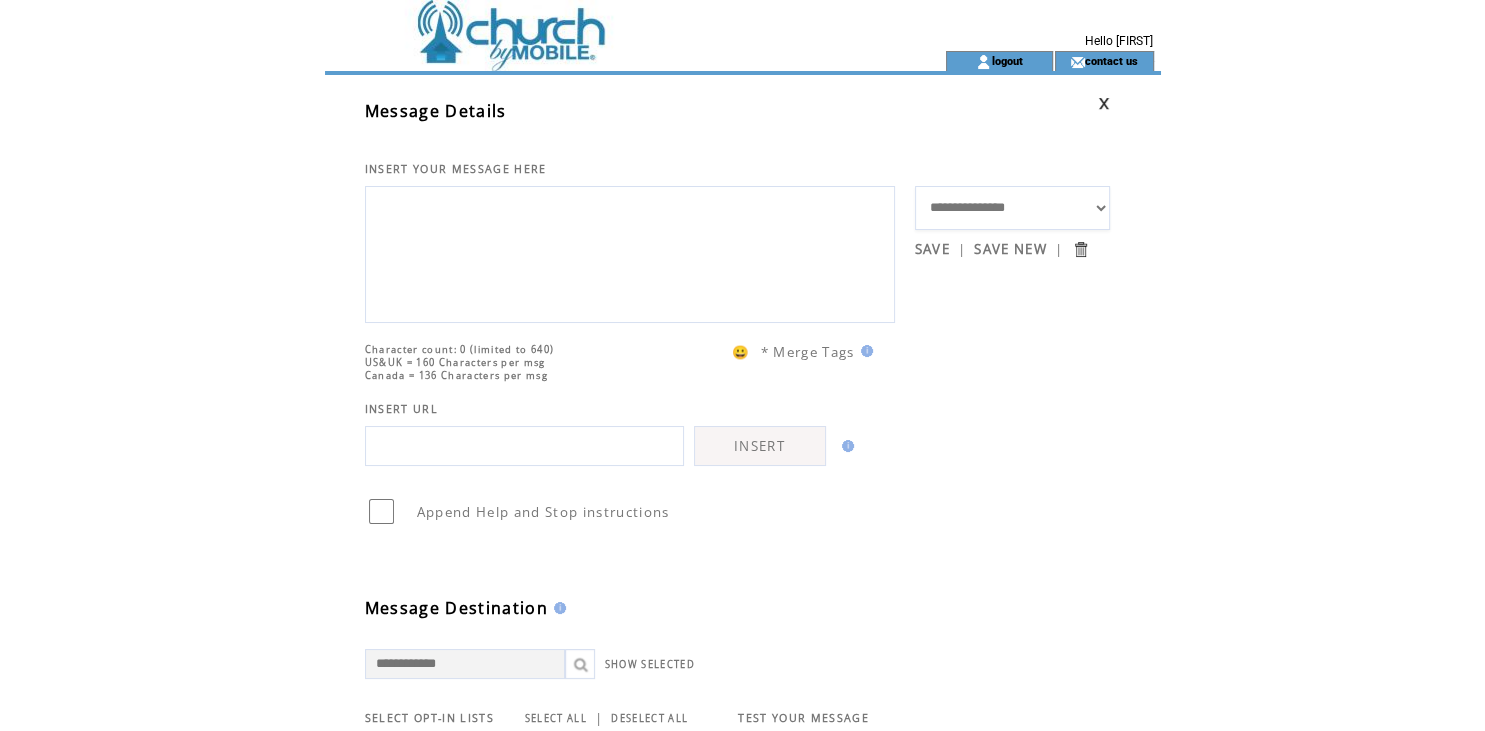 click at bounding box center [630, 252] 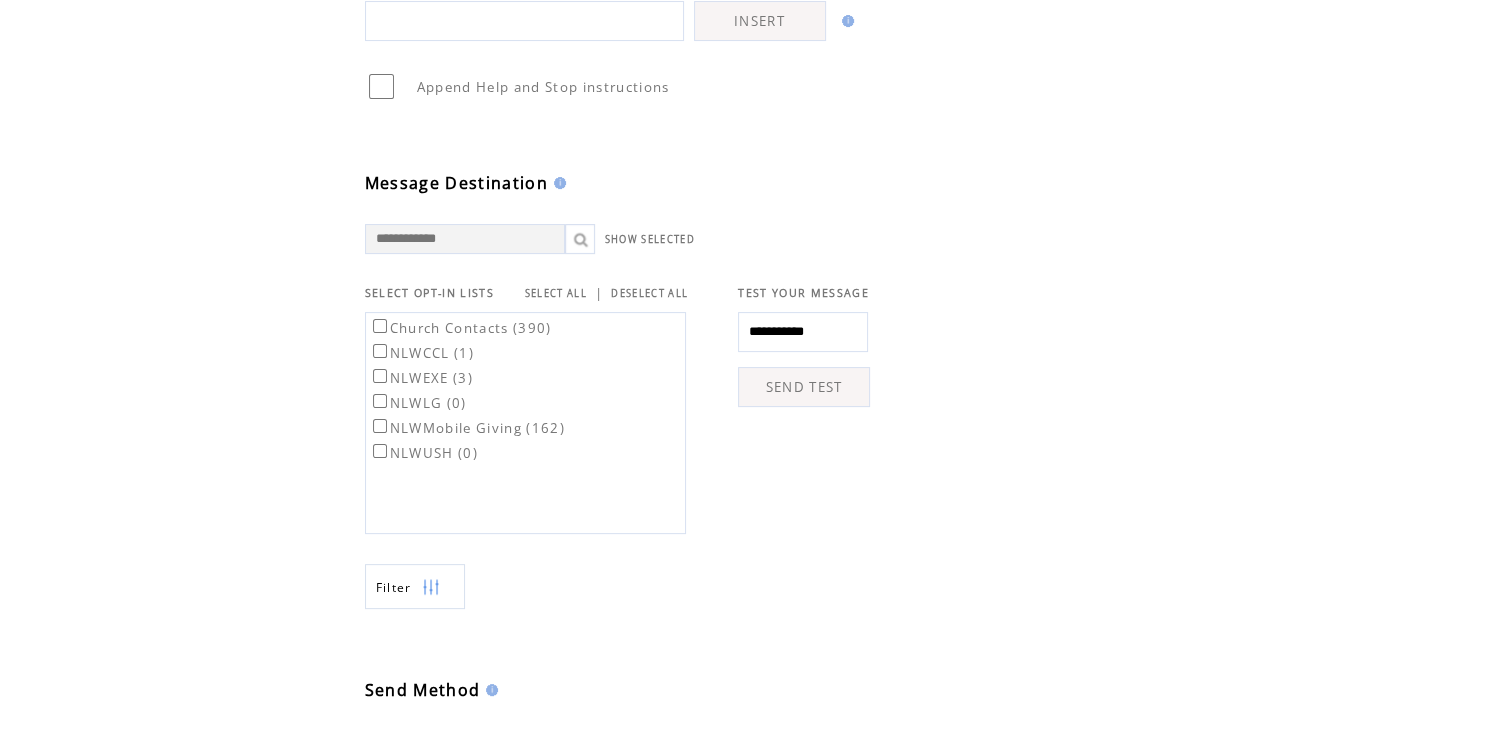 scroll, scrollTop: 510, scrollLeft: 0, axis: vertical 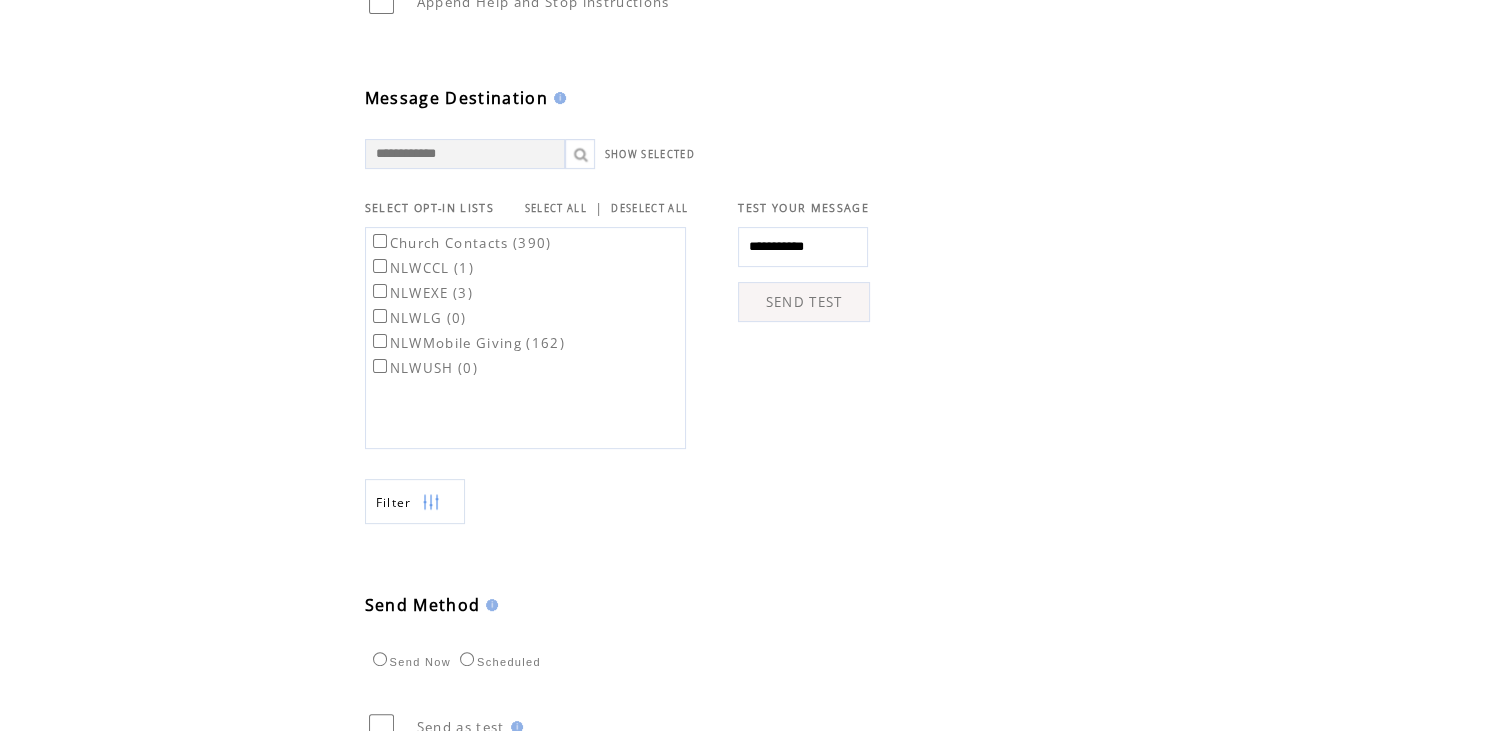 type on "**********" 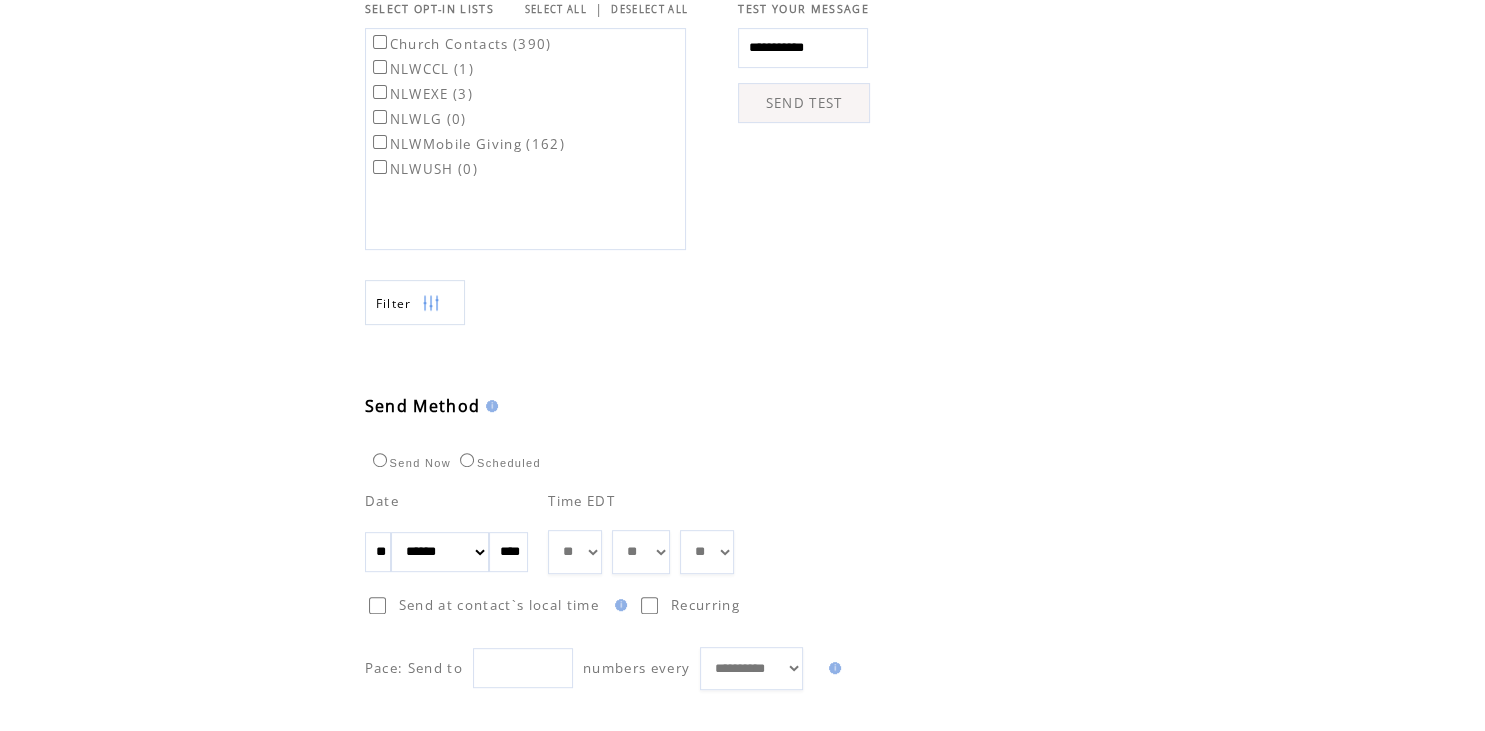 click on "** 	 ** 	 ** 	 ** 	 ** 	 ** 	 ** 	 ** 	 ** 	 ** 	 ** 	 ** 	 **" at bounding box center [575, 552] 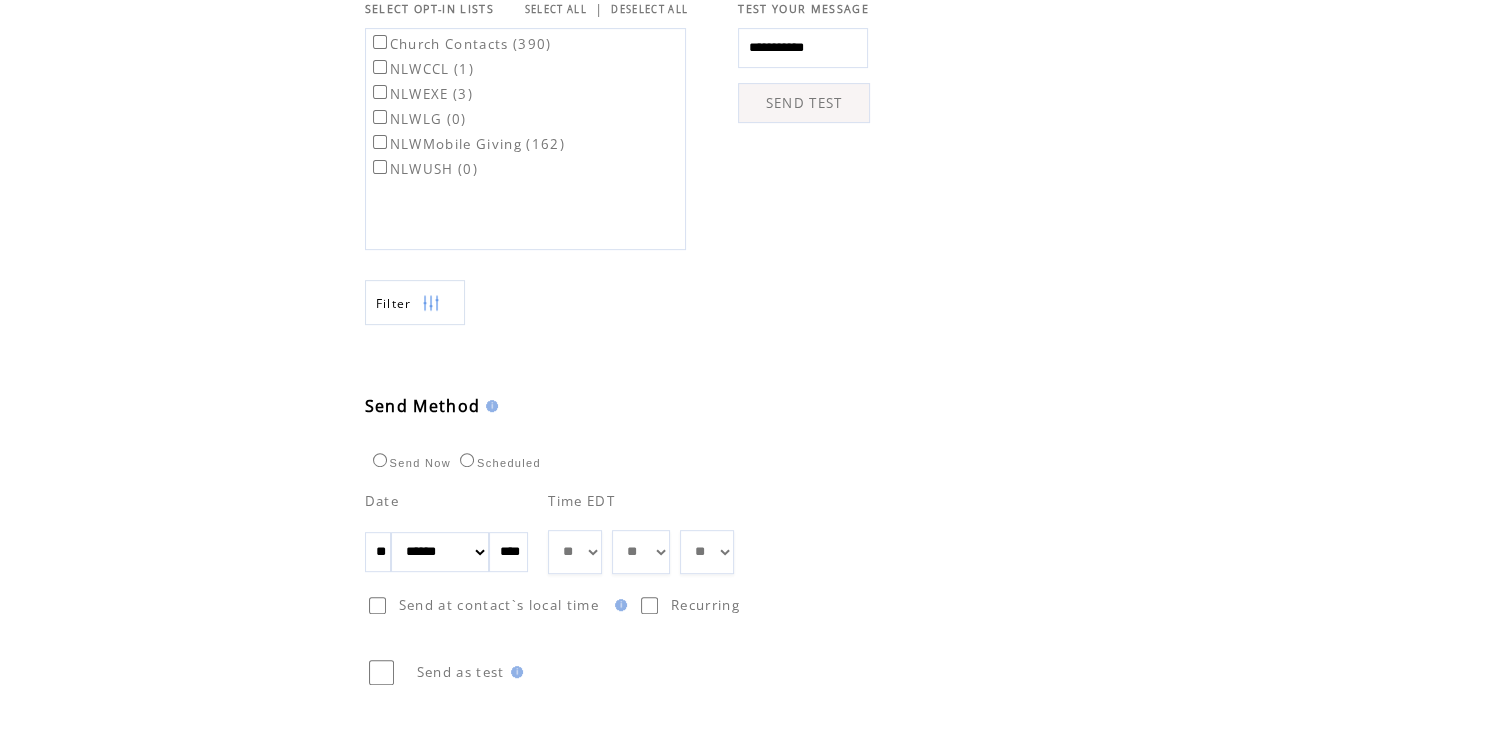 scroll, scrollTop: 854, scrollLeft: 0, axis: vertical 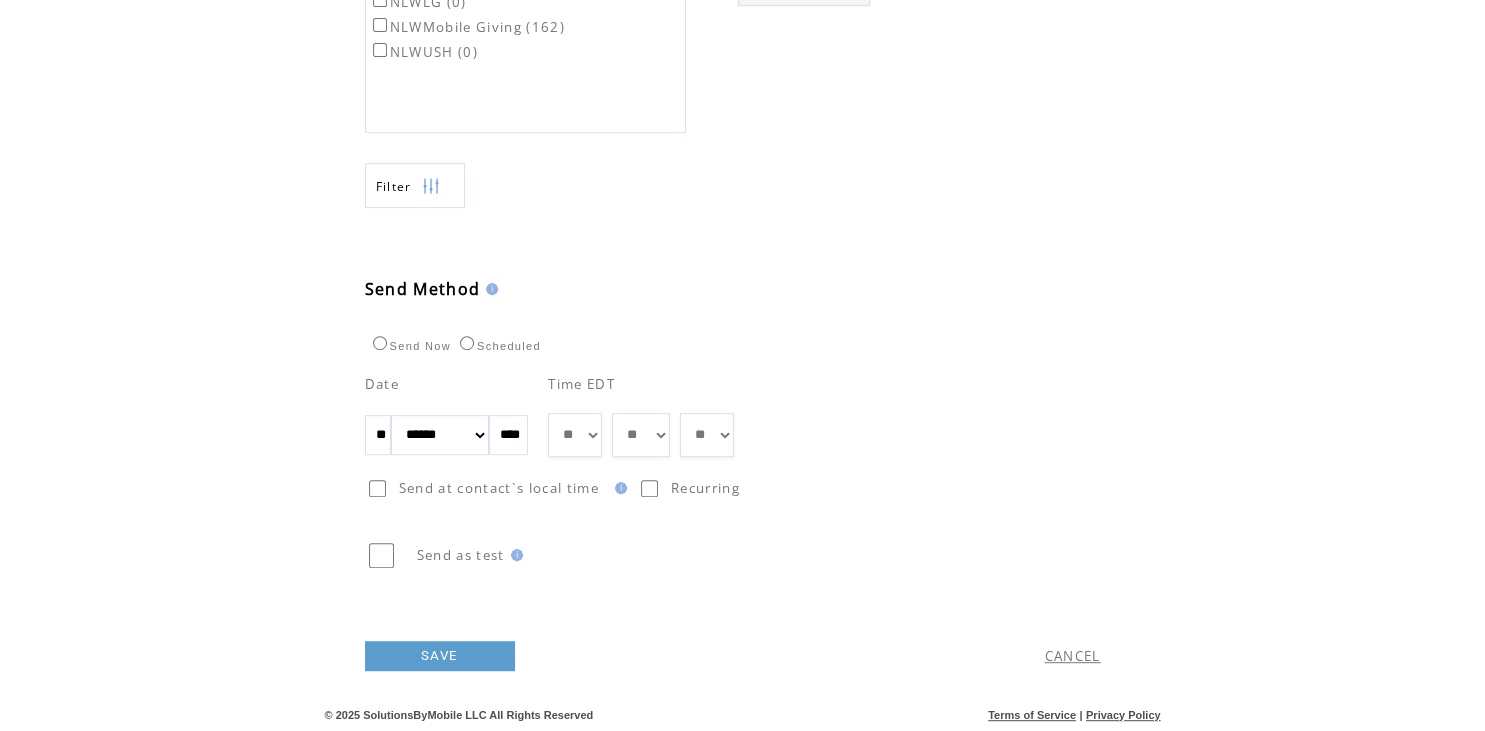 click on "Send at contact`s local time" at bounding box center [499, 488] 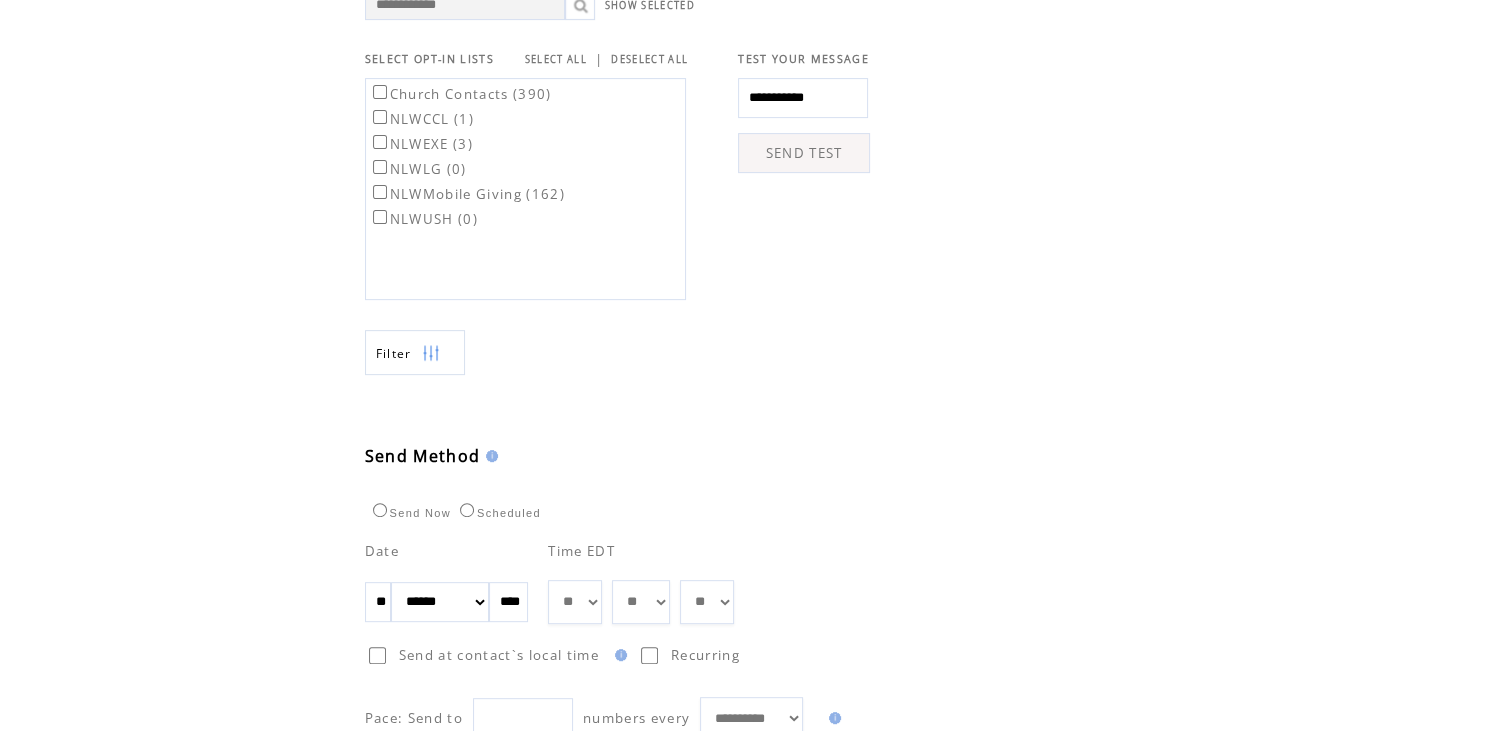 scroll, scrollTop: 928, scrollLeft: 0, axis: vertical 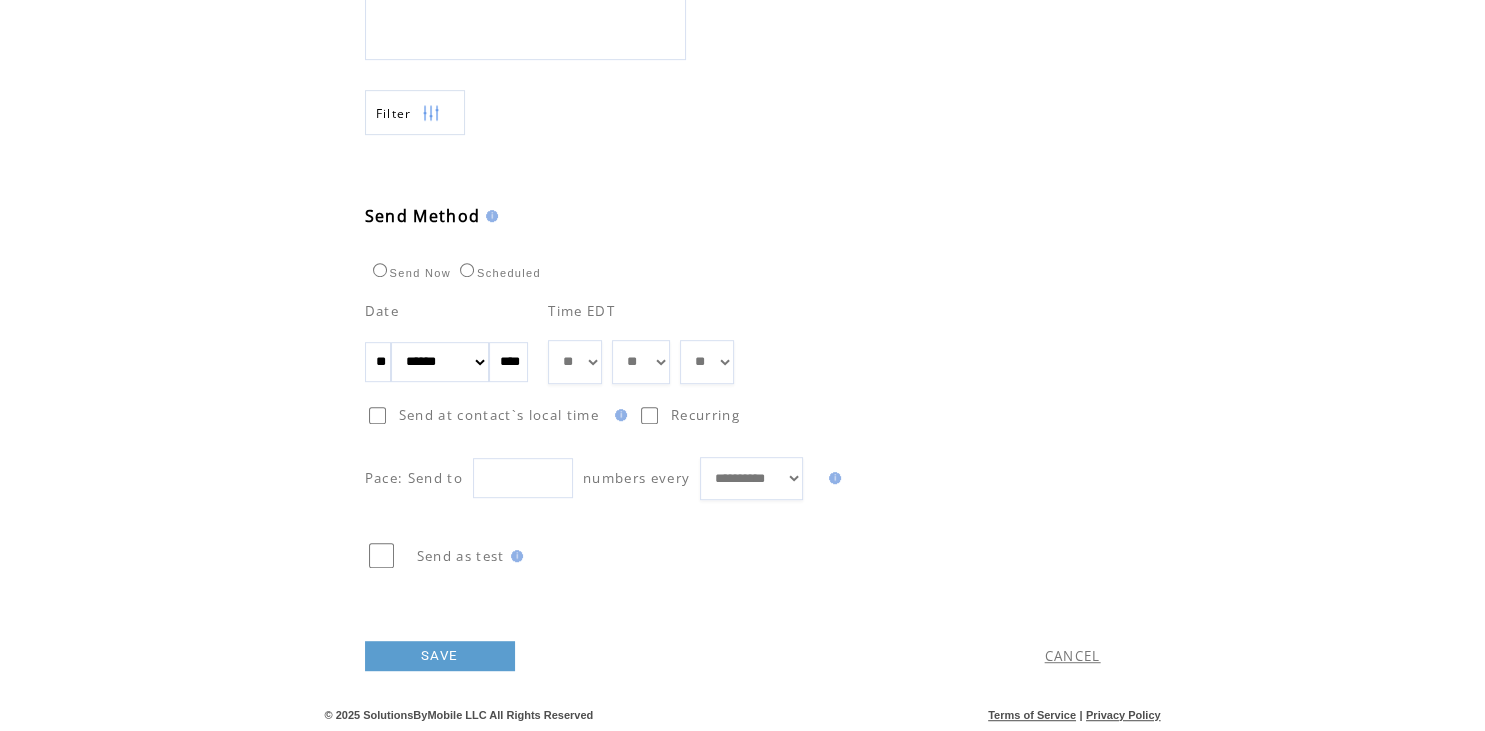 click on "SAVE" at bounding box center (440, 656) 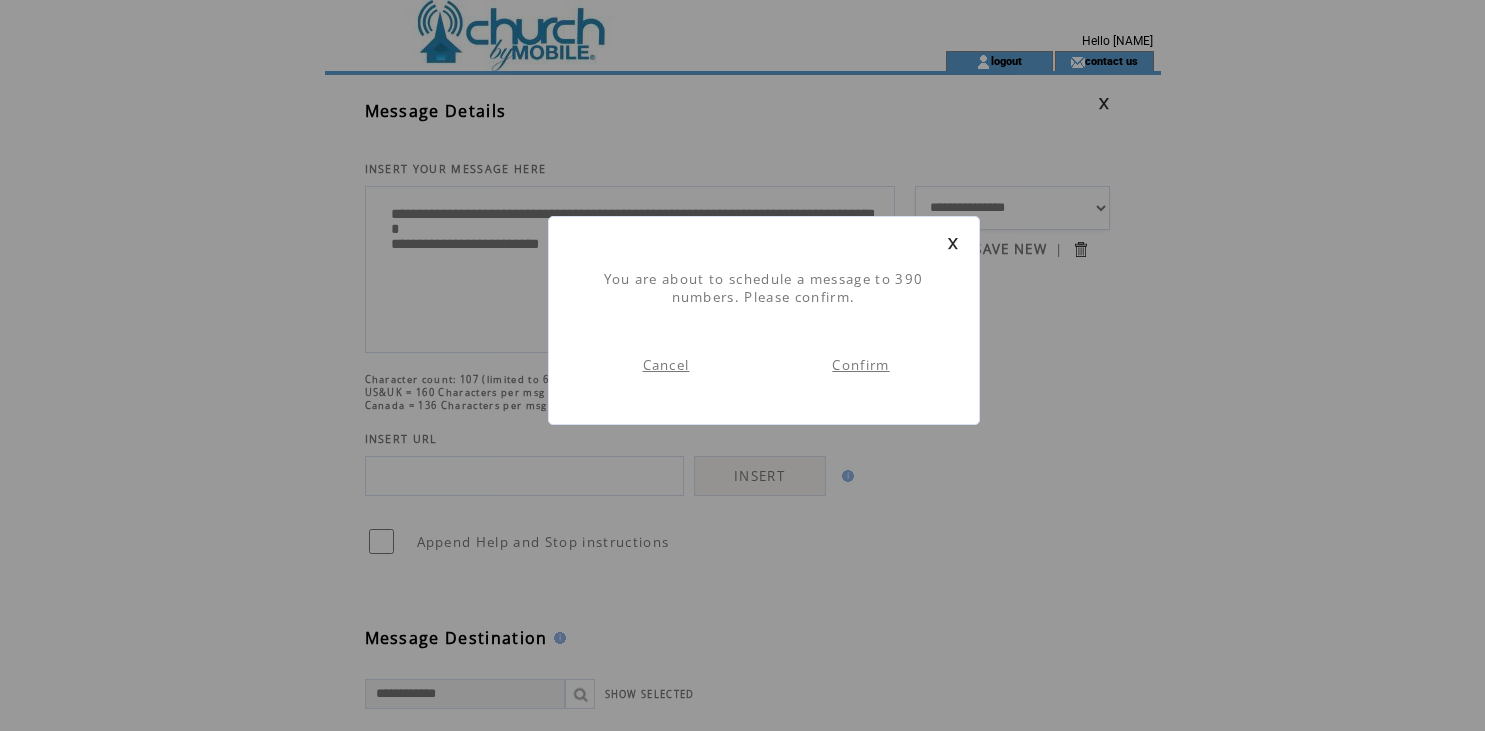 scroll, scrollTop: 0, scrollLeft: 0, axis: both 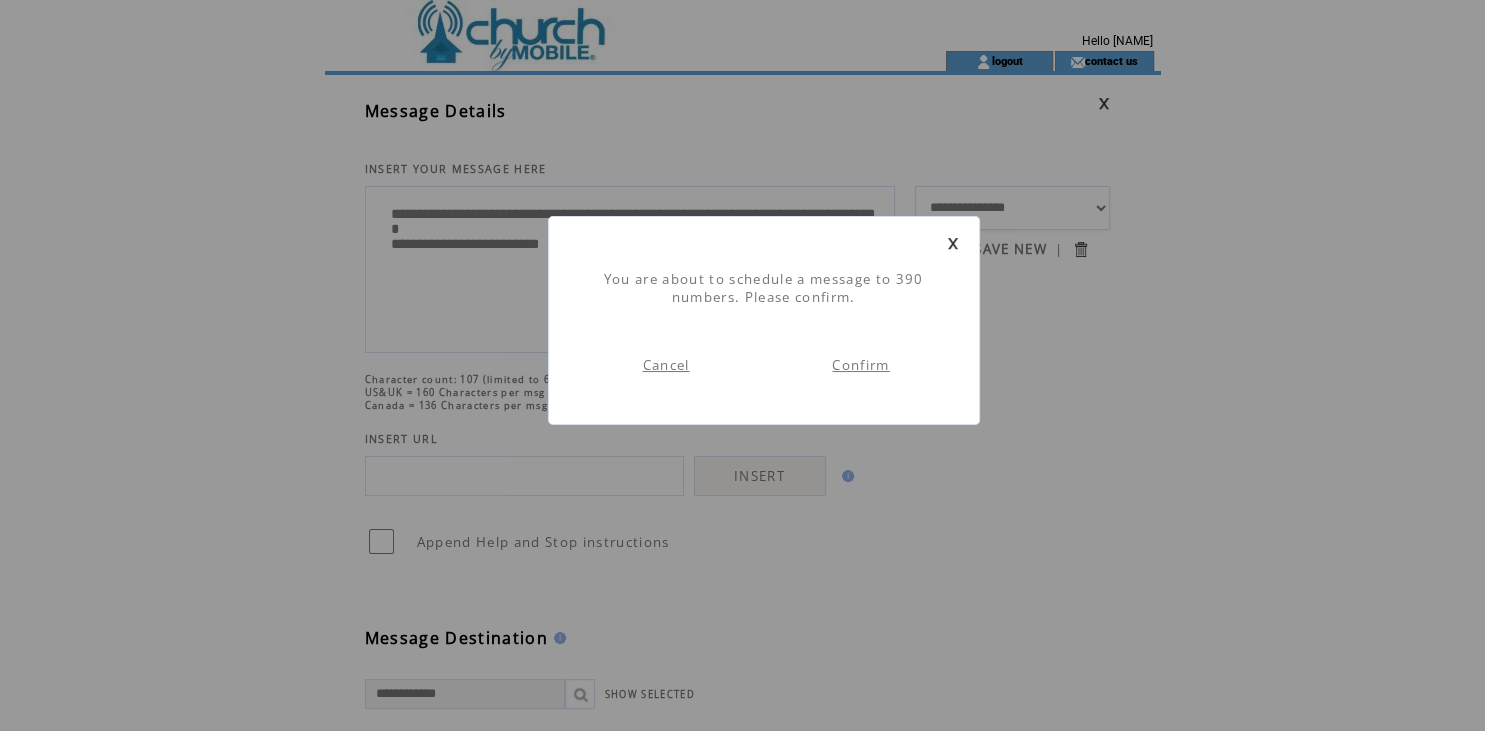 click on "Confirm" at bounding box center (860, 365) 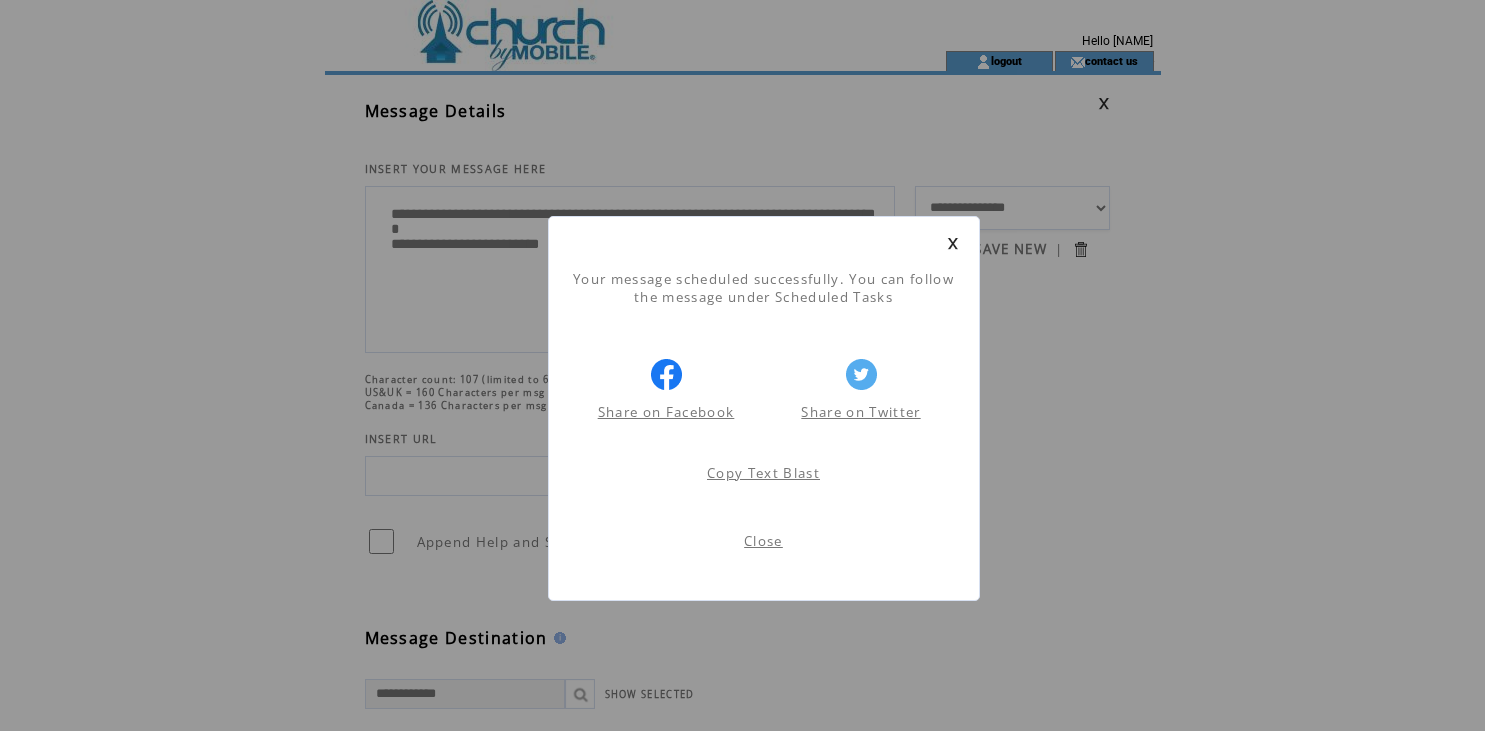 scroll, scrollTop: 0, scrollLeft: 0, axis: both 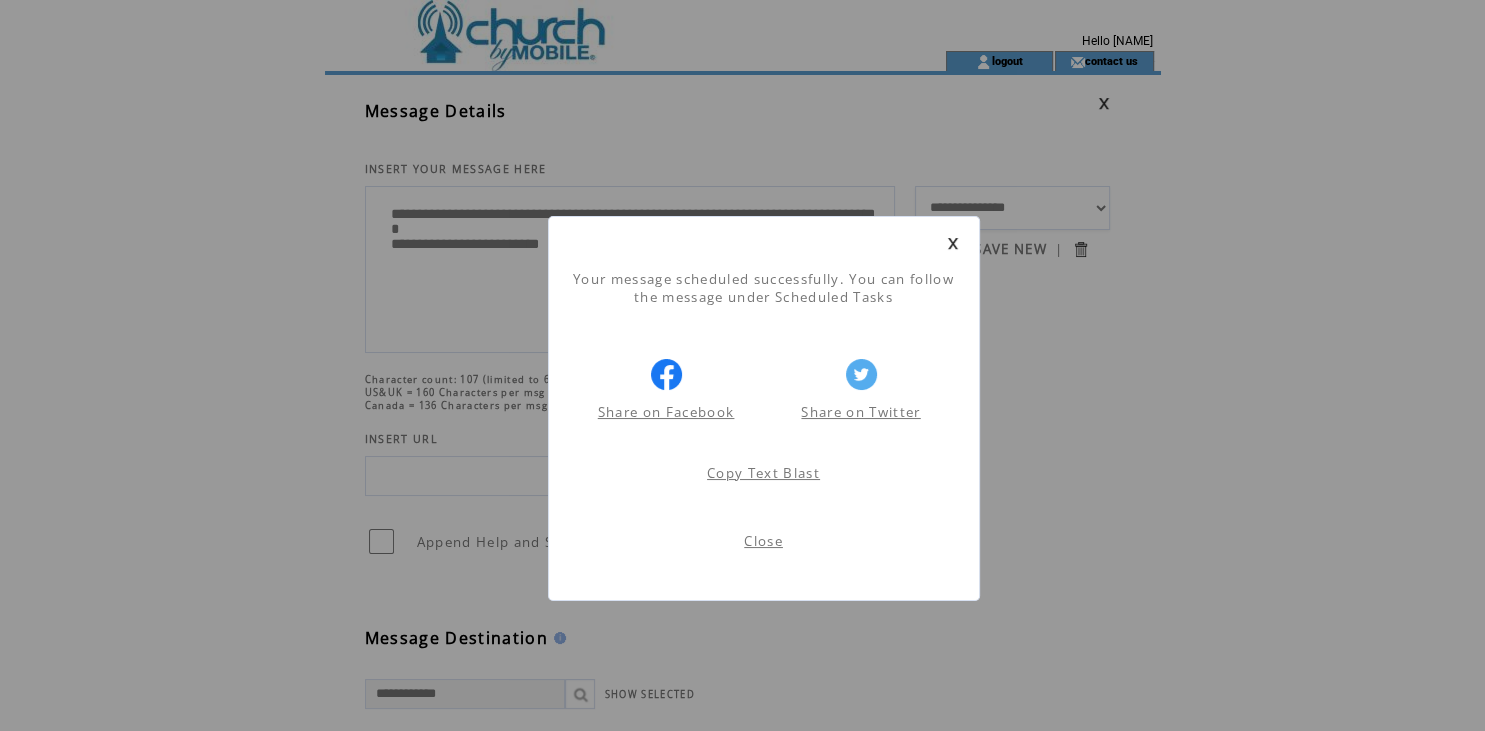 click at bounding box center (953, 243) 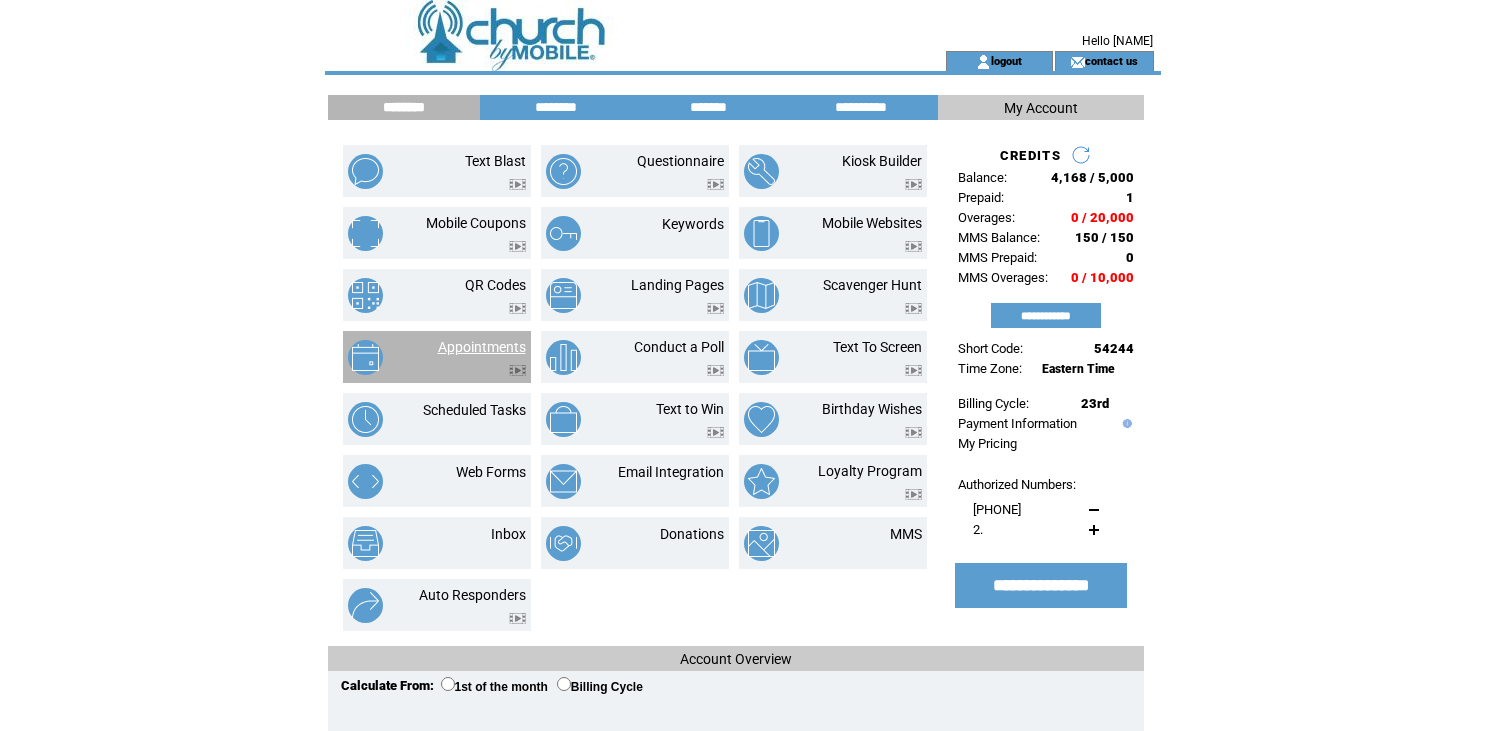 scroll, scrollTop: 0, scrollLeft: 0, axis: both 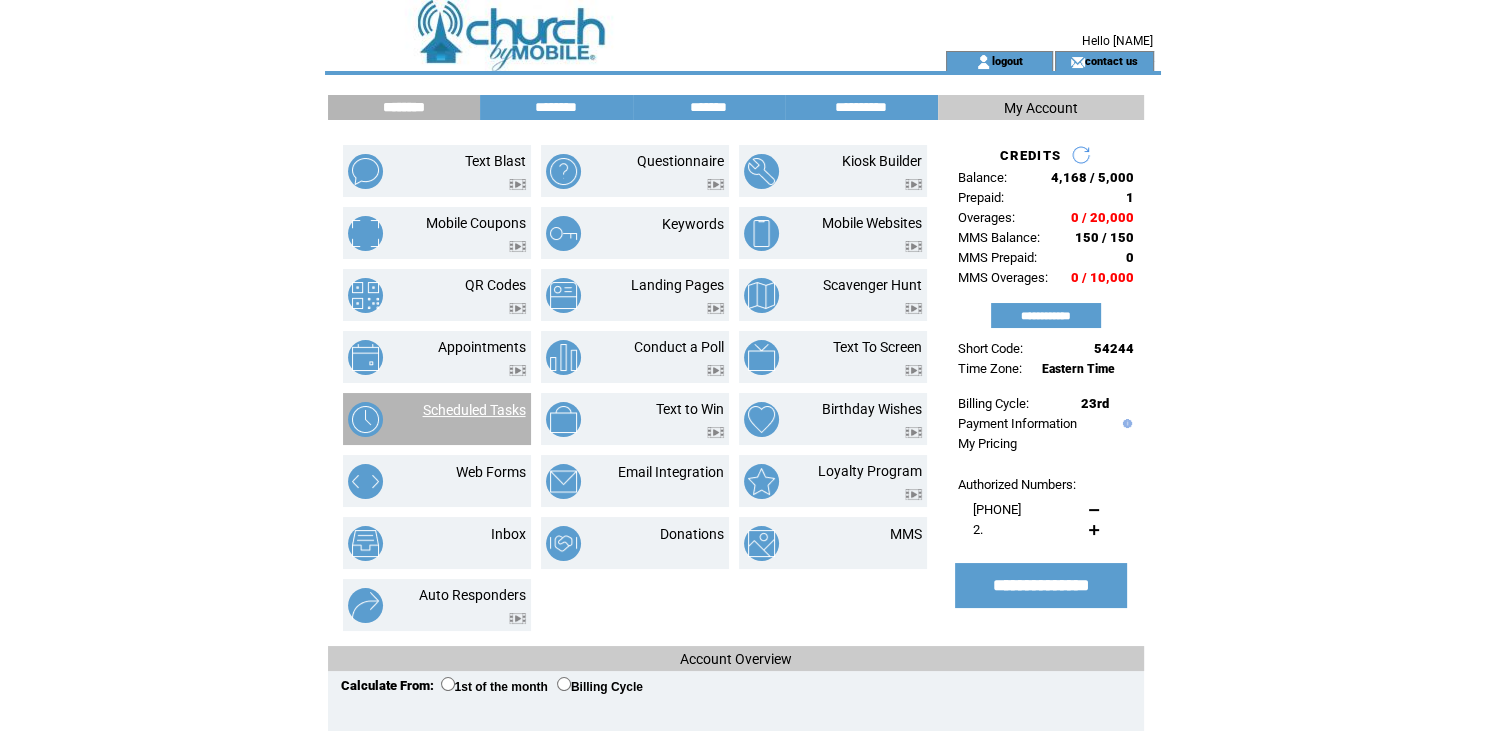 click on "Scheduled Tasks" at bounding box center (474, 410) 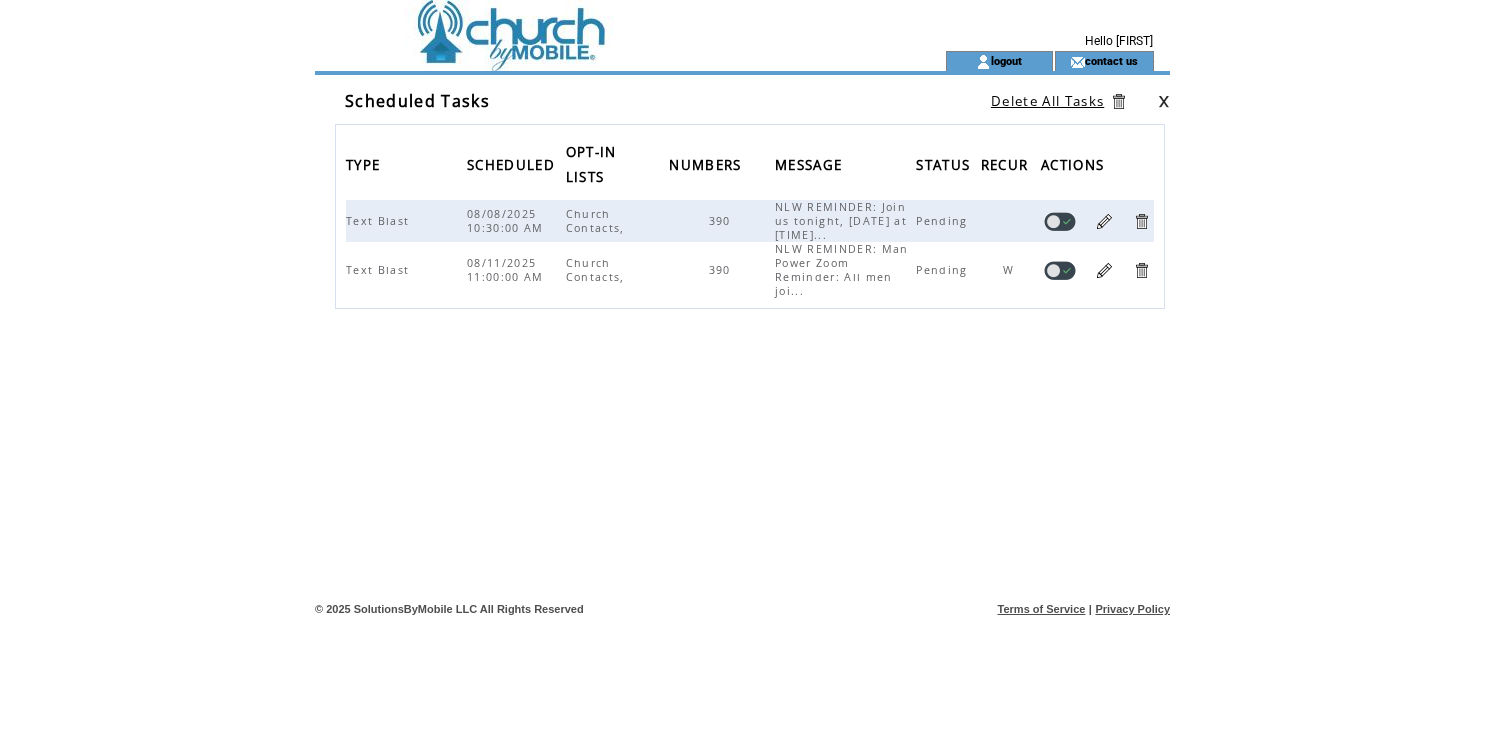 scroll, scrollTop: 0, scrollLeft: 0, axis: both 